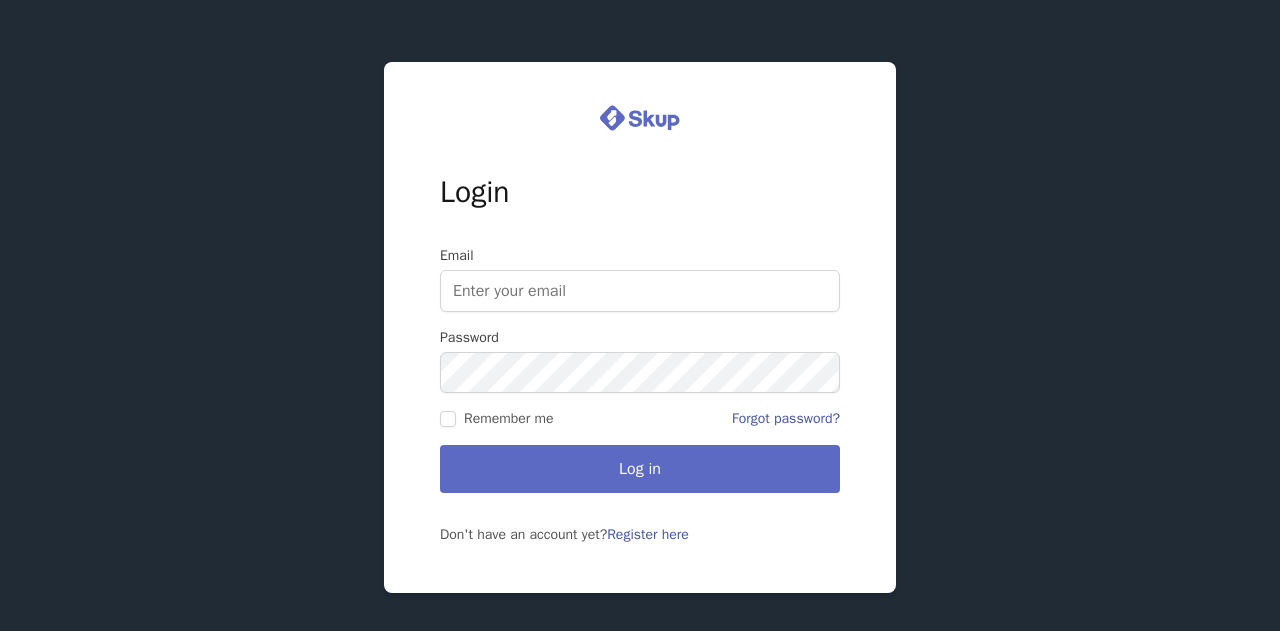 scroll, scrollTop: 0, scrollLeft: 0, axis: both 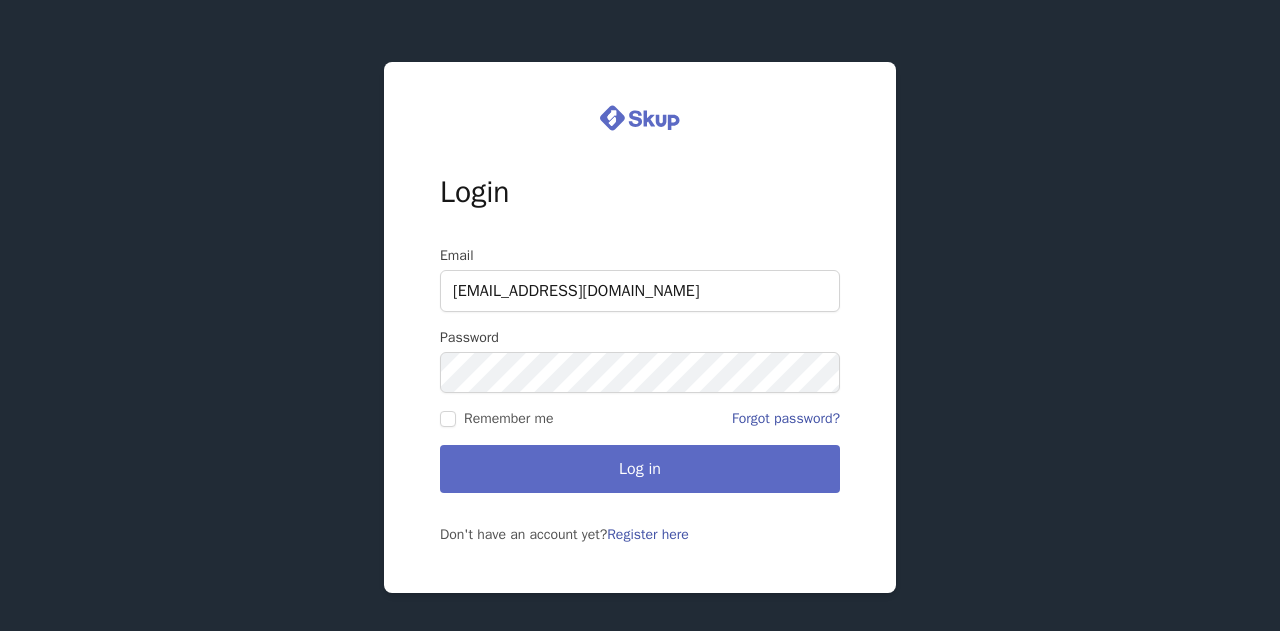 type on "[EMAIL_ADDRESS][DOMAIN_NAME]" 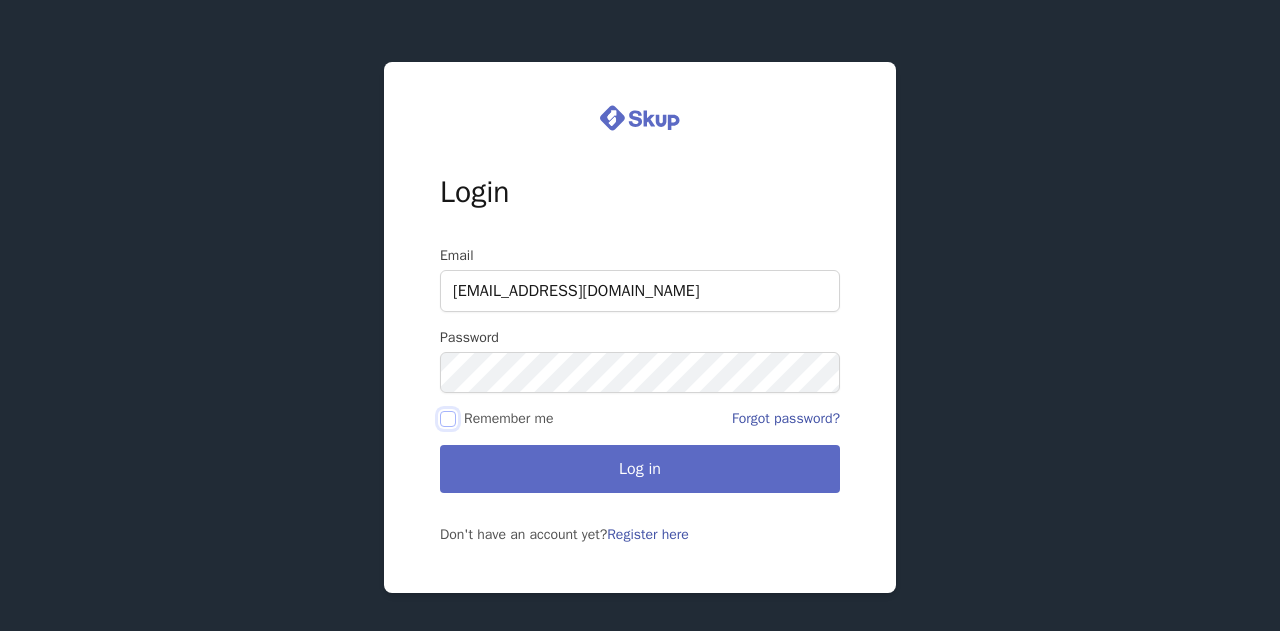 click on "Remember me" at bounding box center (448, 419) 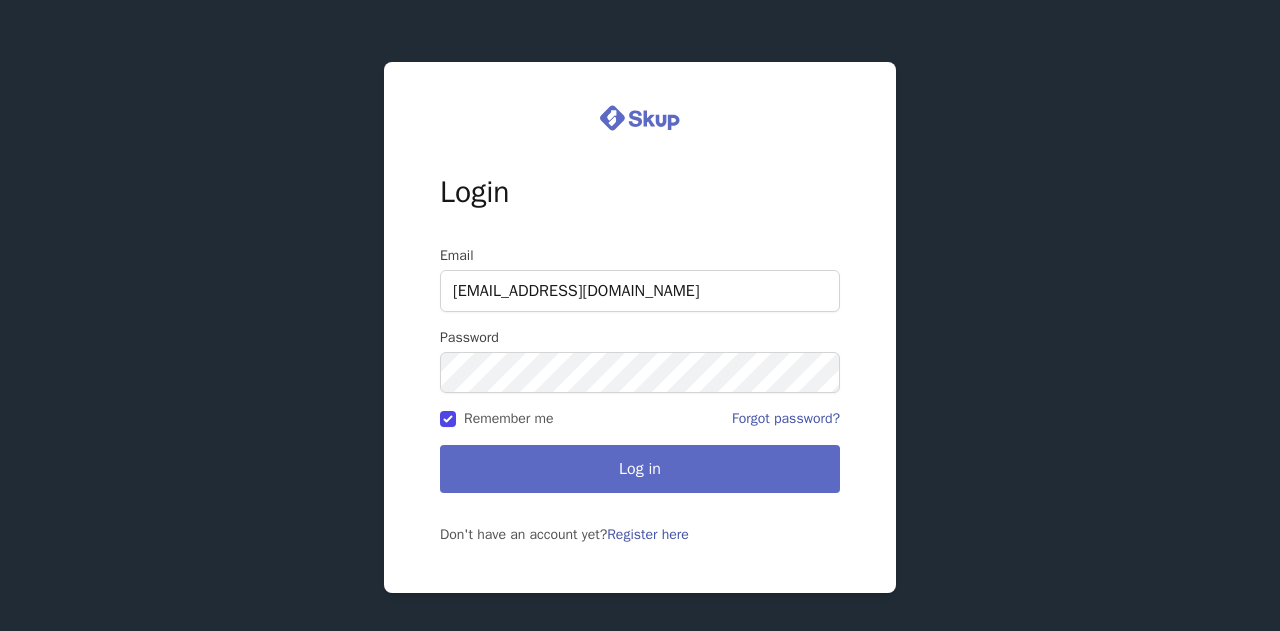 click on "Log in" at bounding box center [640, 469] 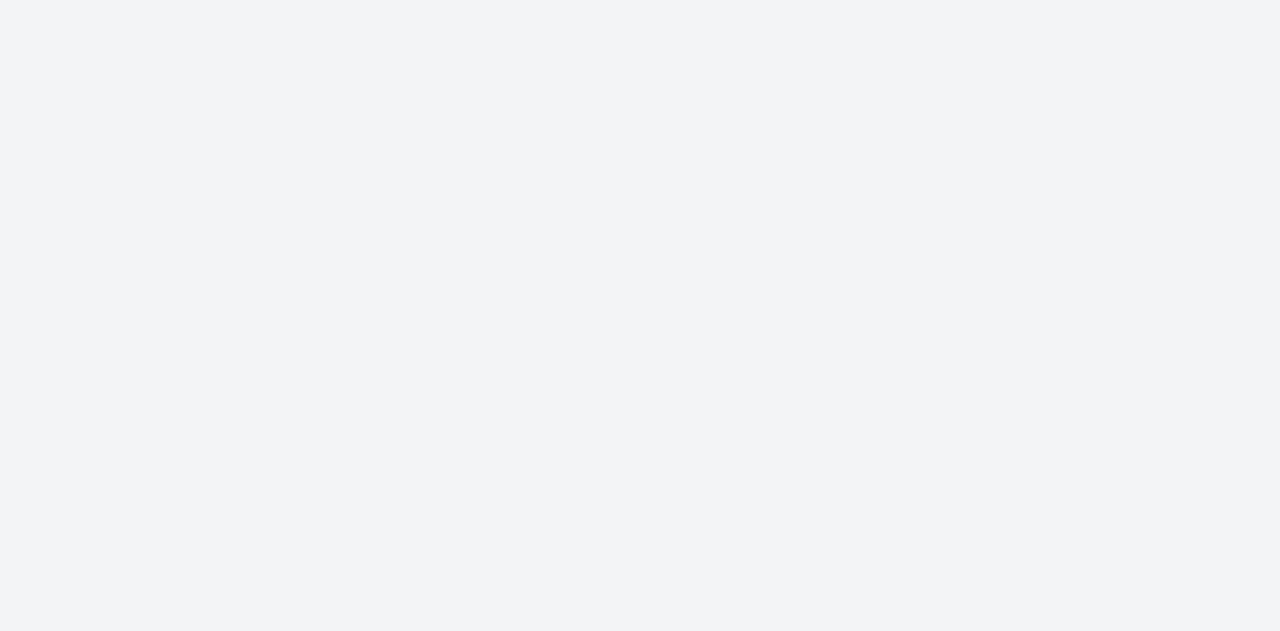 scroll, scrollTop: 0, scrollLeft: 0, axis: both 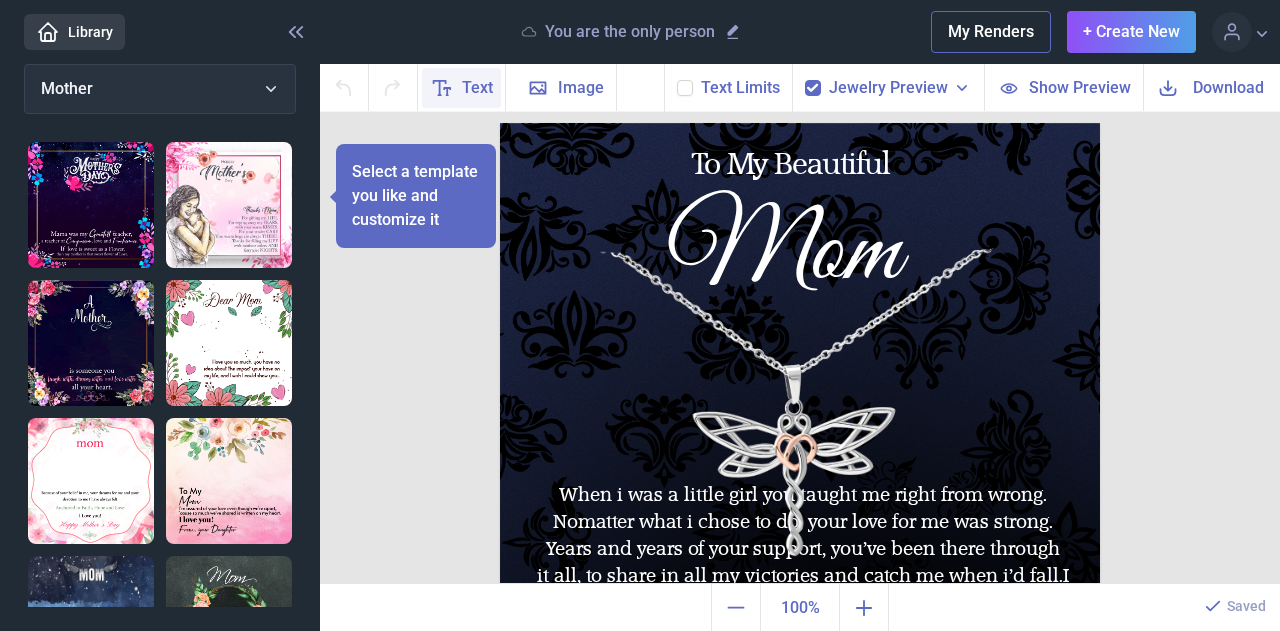 click on "Text" at bounding box center (461, 88) 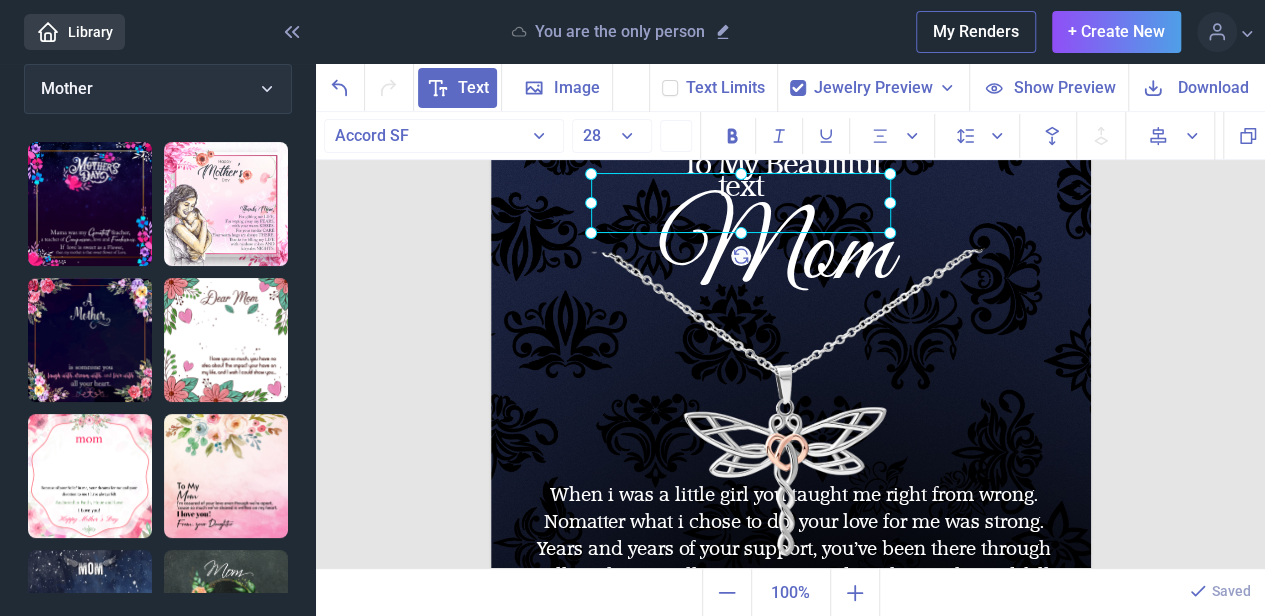 click 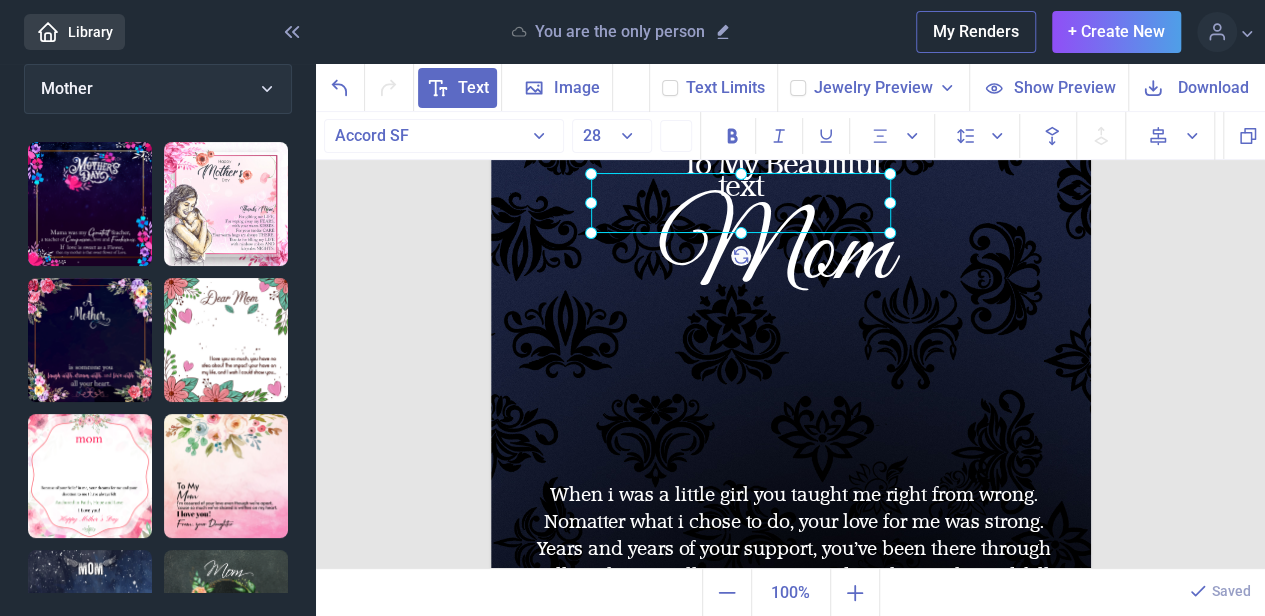 drag, startPoint x: 1074, startPoint y: 187, endPoint x: 1056, endPoint y: 202, distance: 23.43075 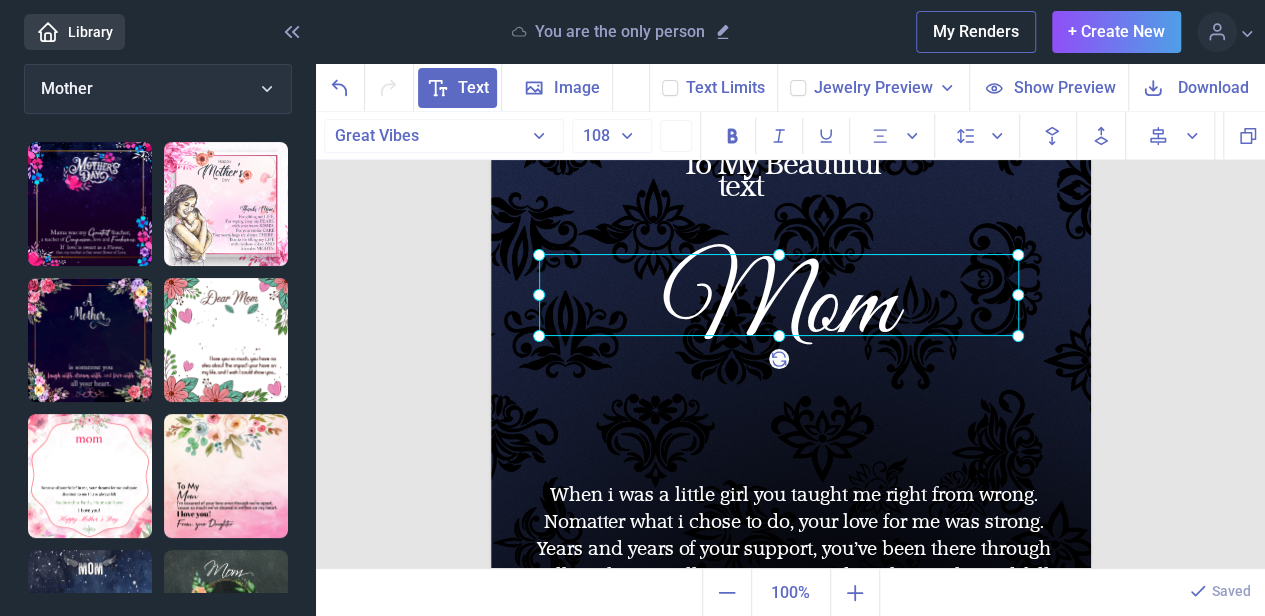 drag, startPoint x: 910, startPoint y: 213, endPoint x: 914, endPoint y: 267, distance: 54.147945 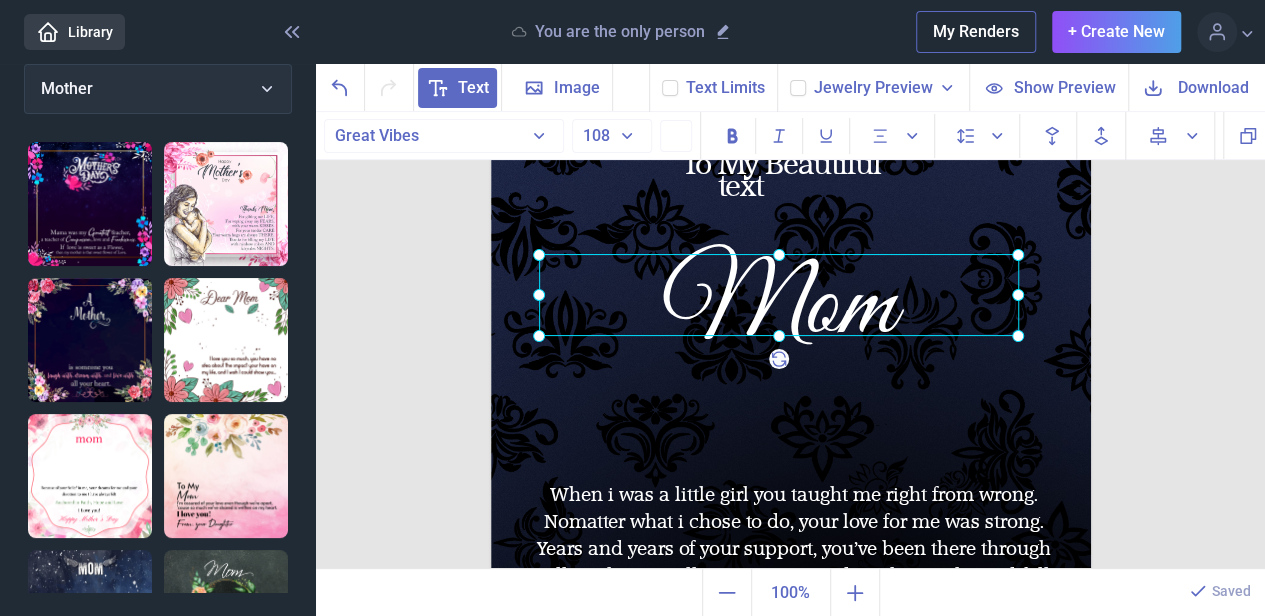 click on "Mom" at bounding box center [491, 123] 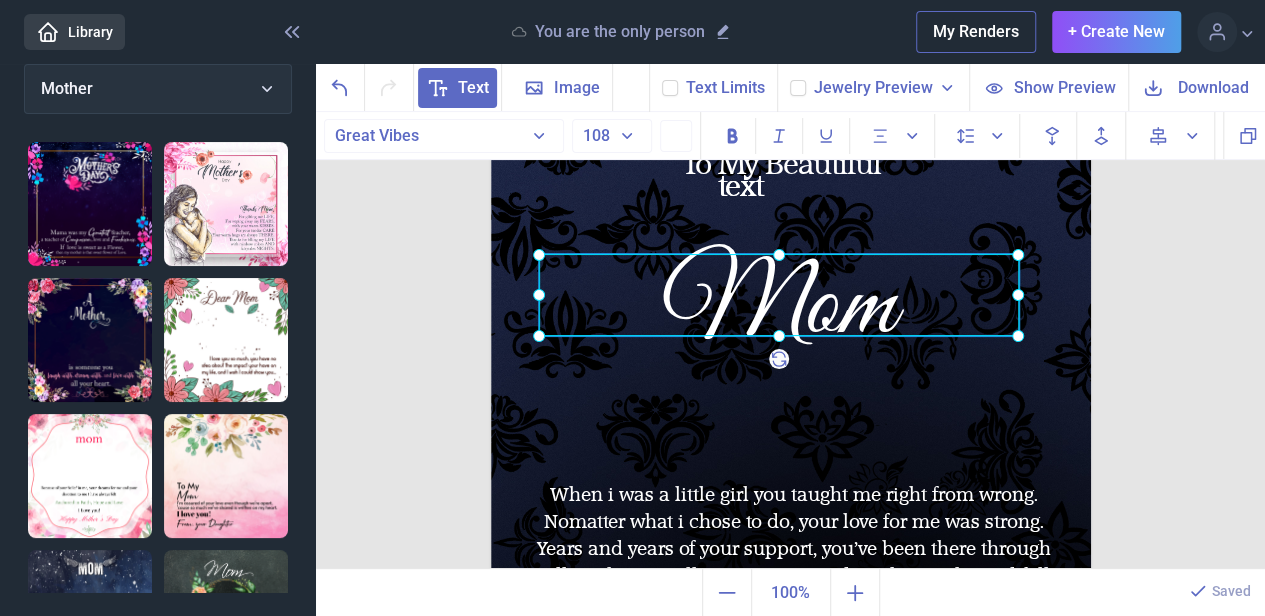 click on "Mom" at bounding box center (491, 123) 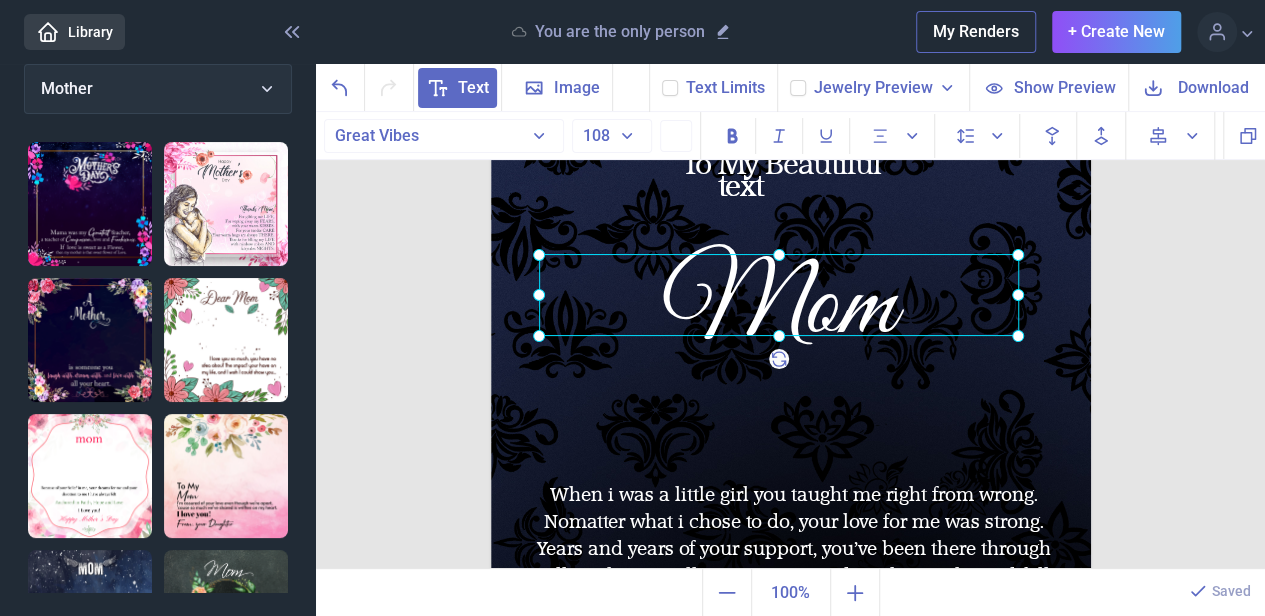 click at bounding box center (791, 423) 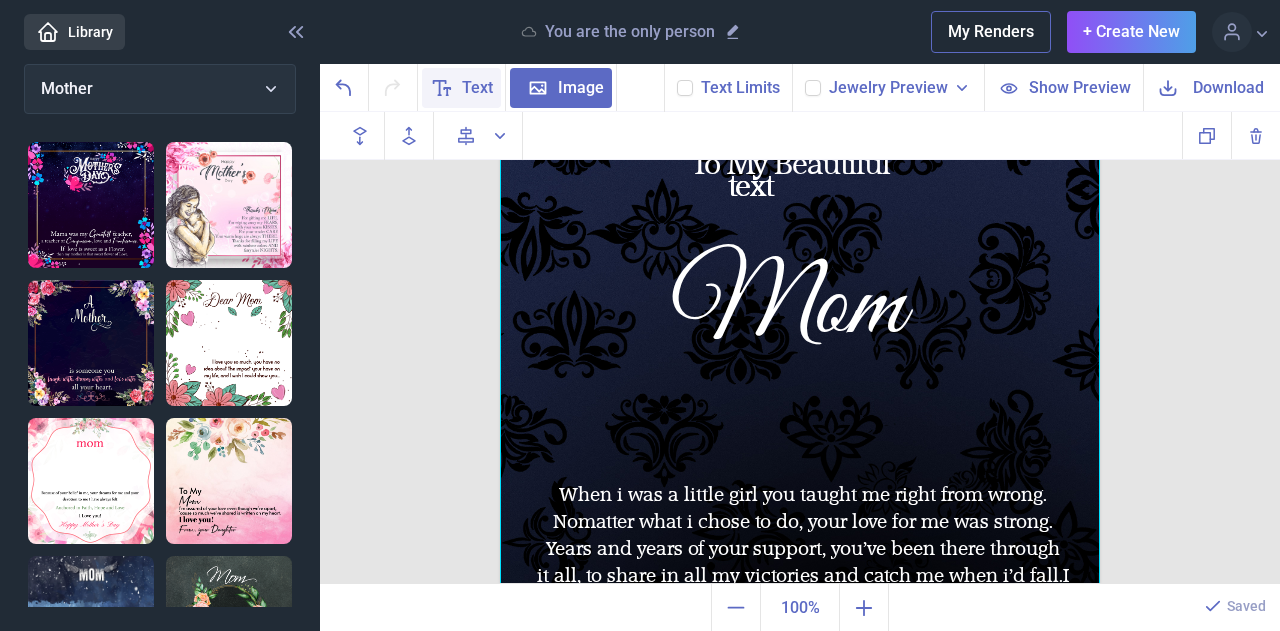 click on "Text" at bounding box center [477, 88] 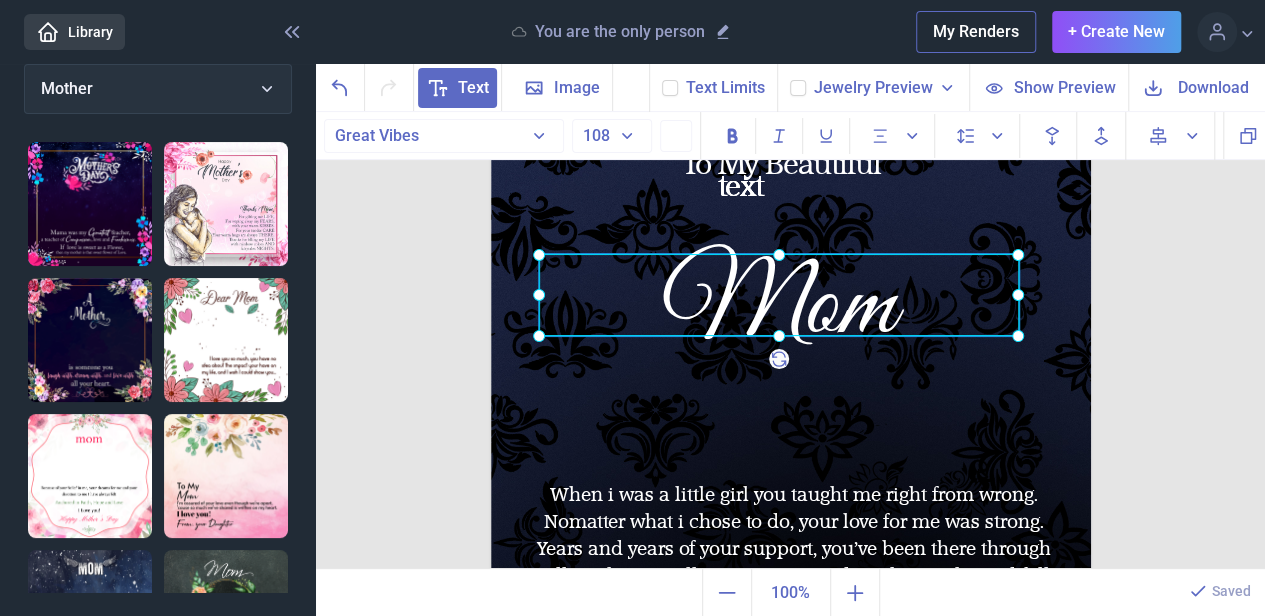 click on "Mom" at bounding box center [491, 123] 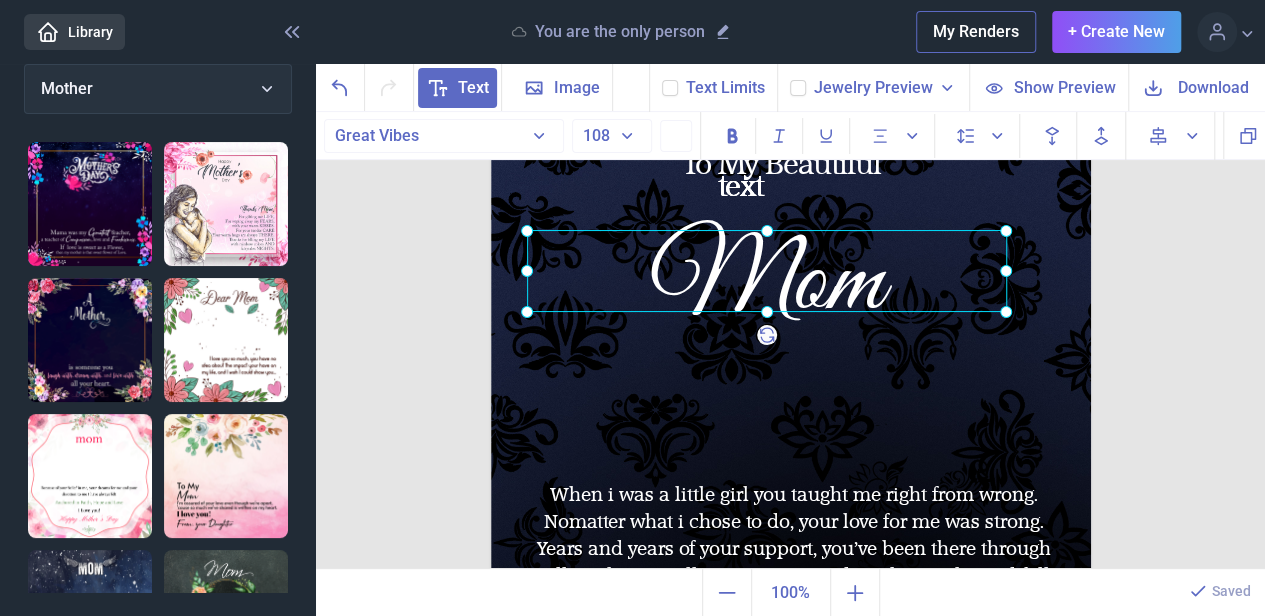 drag, startPoint x: 682, startPoint y: 279, endPoint x: 672, endPoint y: 255, distance: 26 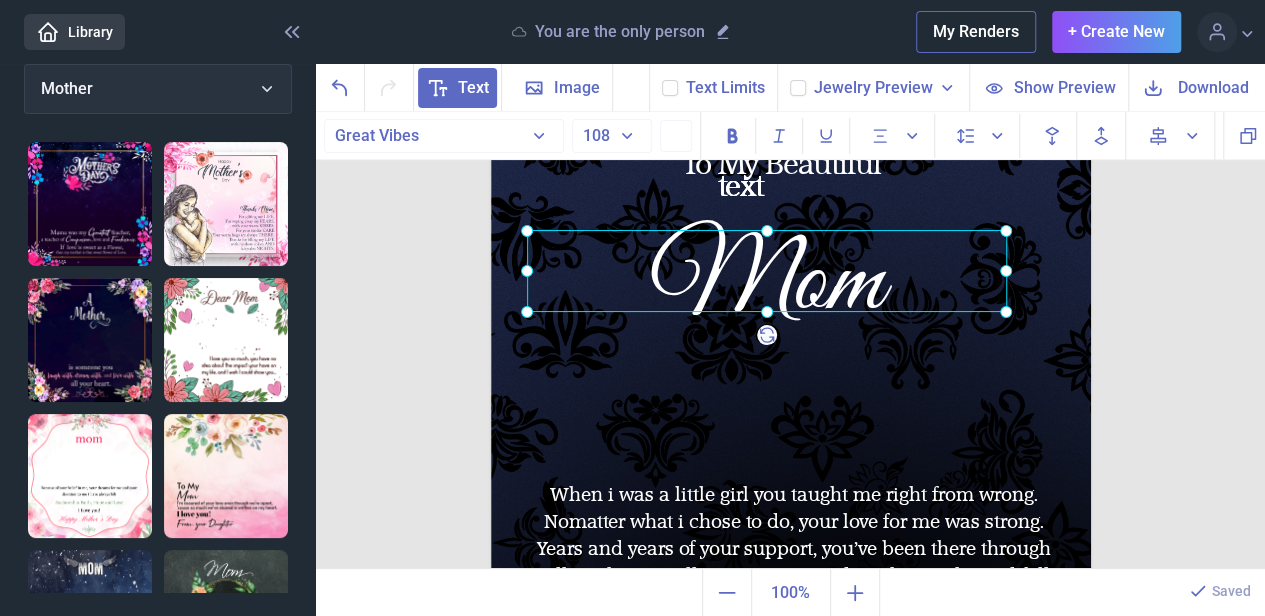 click at bounding box center (767, 271) 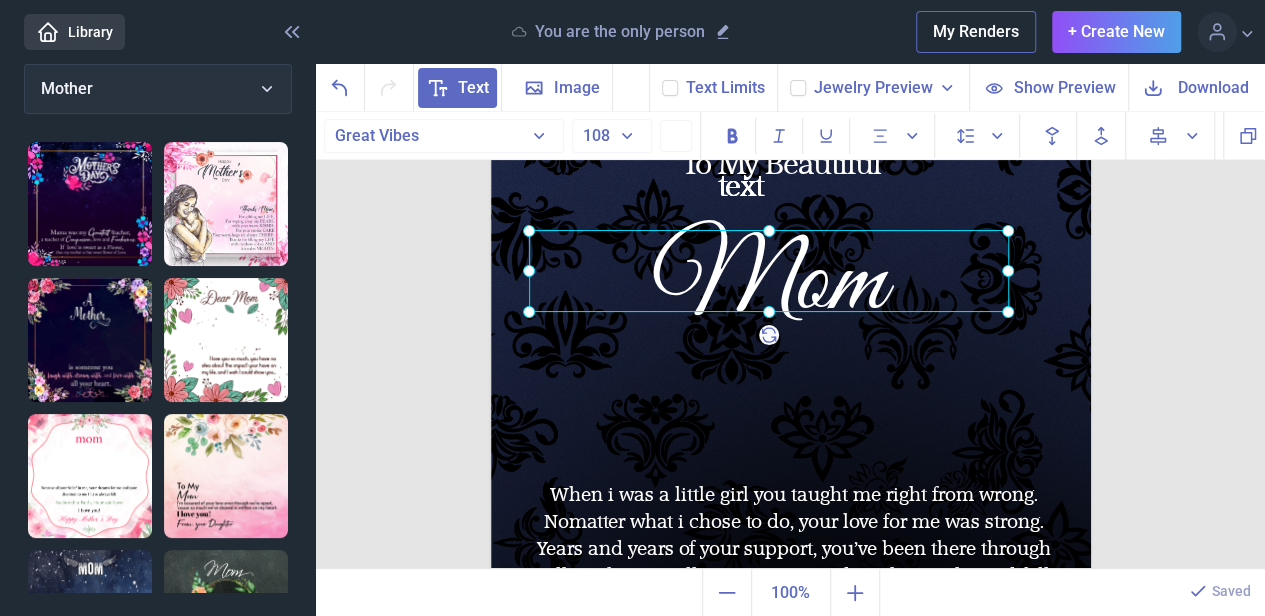 click at bounding box center [769, 271] 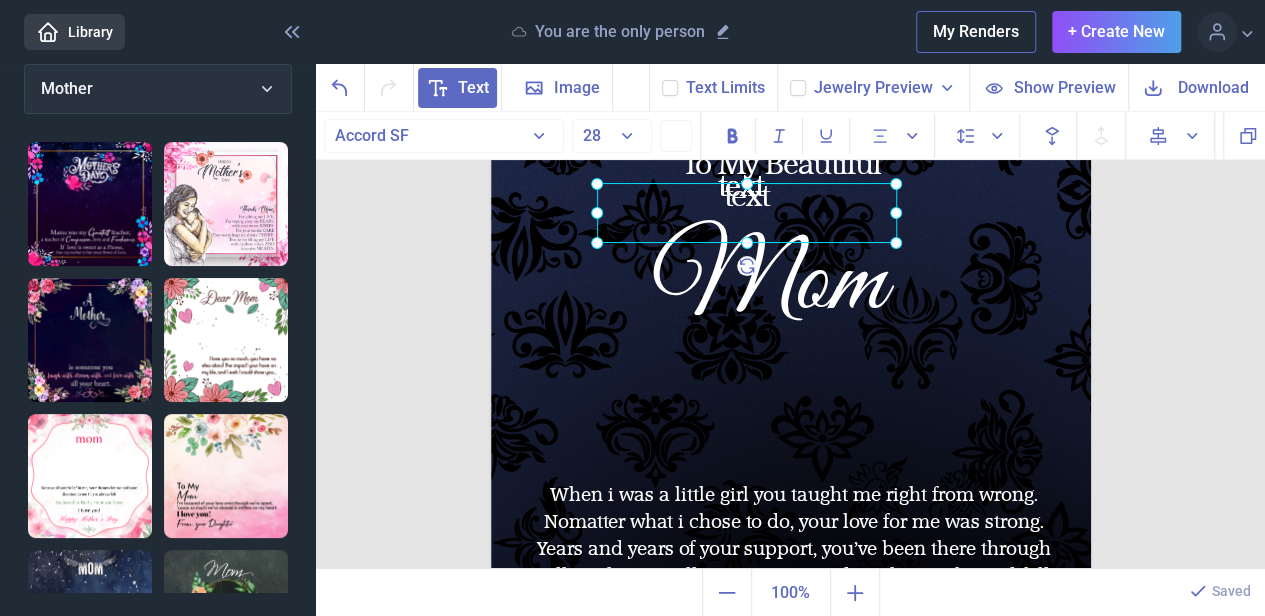 click on "text" at bounding box center [491, 123] 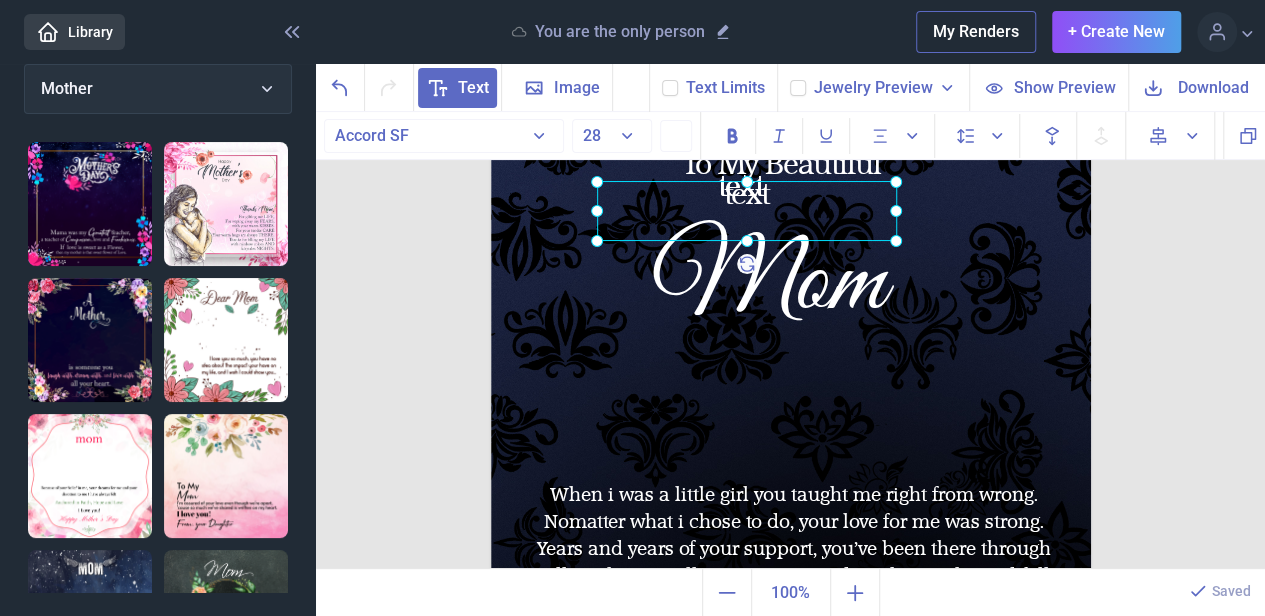 click at bounding box center (747, 211) 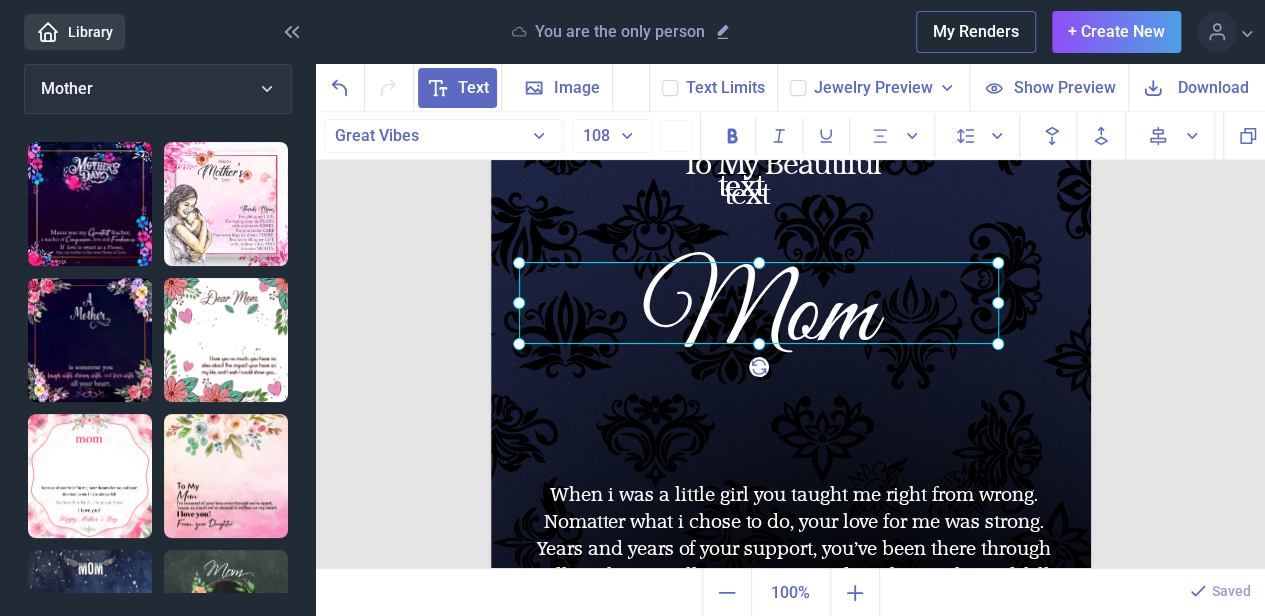 drag, startPoint x: 728, startPoint y: 244, endPoint x: 718, endPoint y: 276, distance: 33.526108 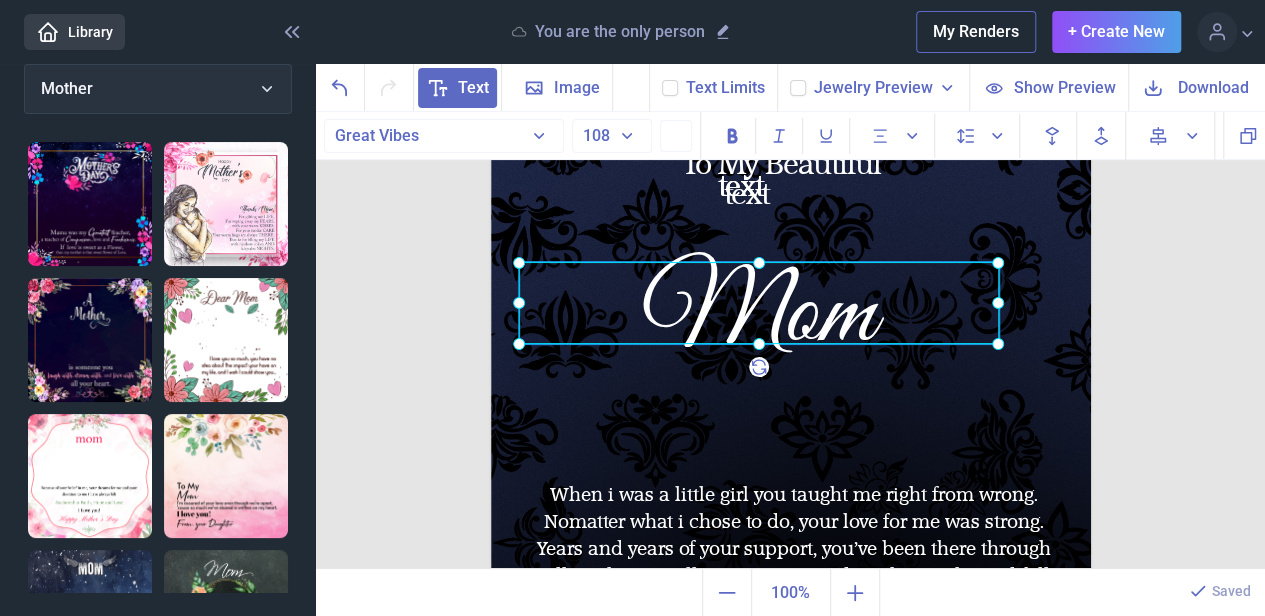click on "Mom" at bounding box center [759, 303] 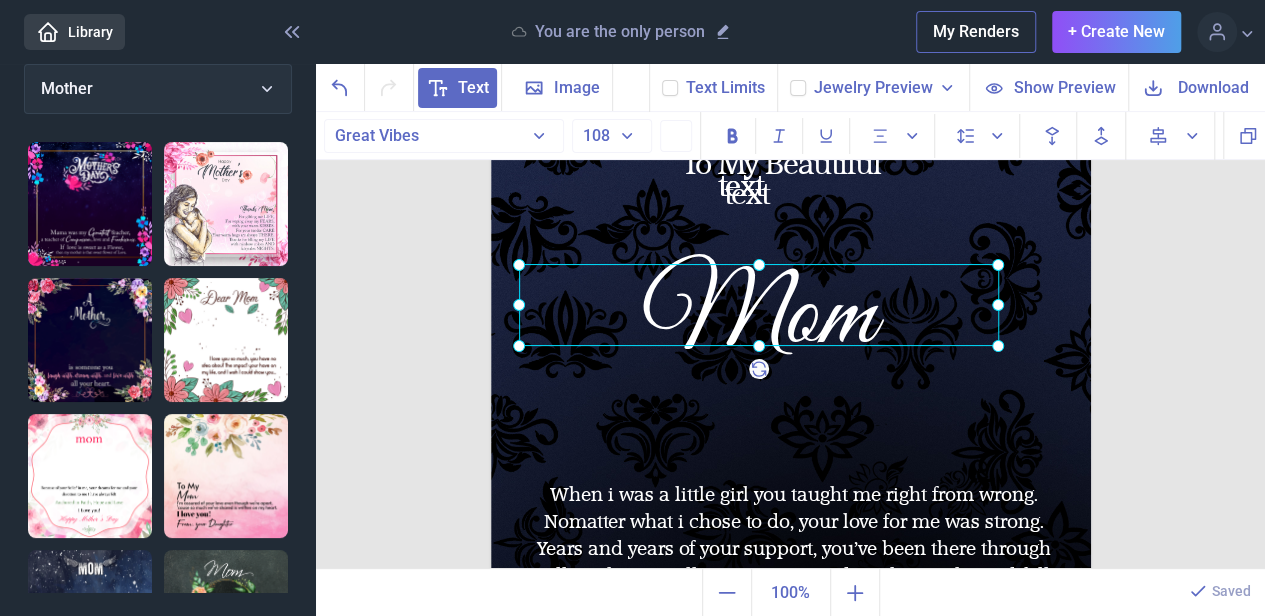 click on "Text" at bounding box center [473, 88] 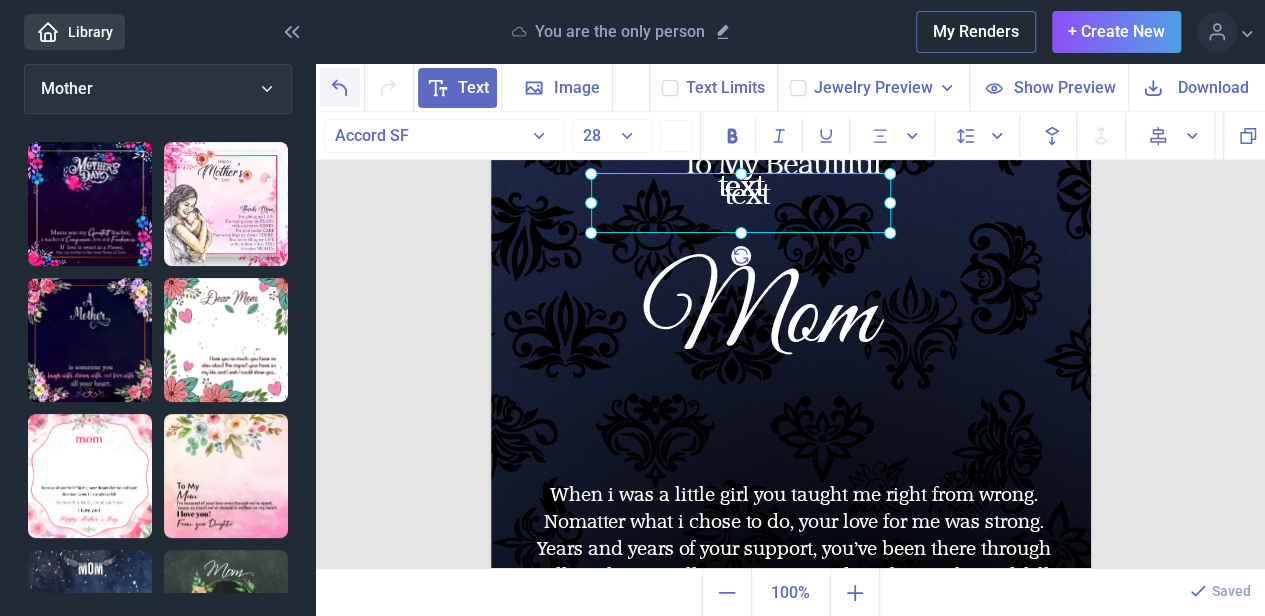 click 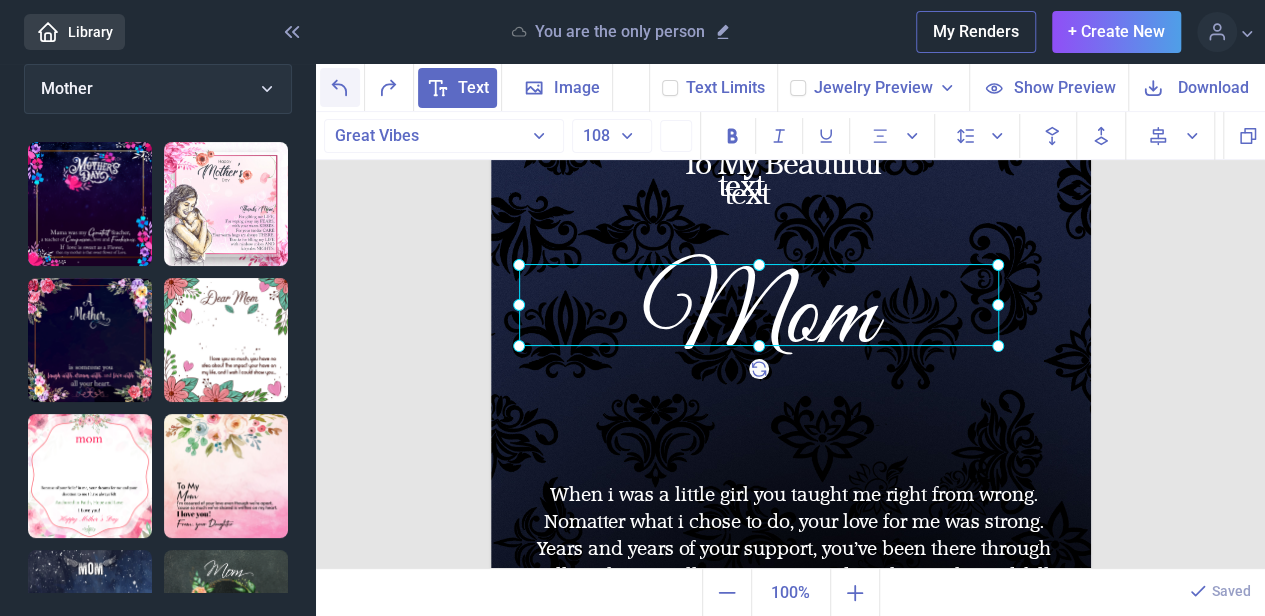 click 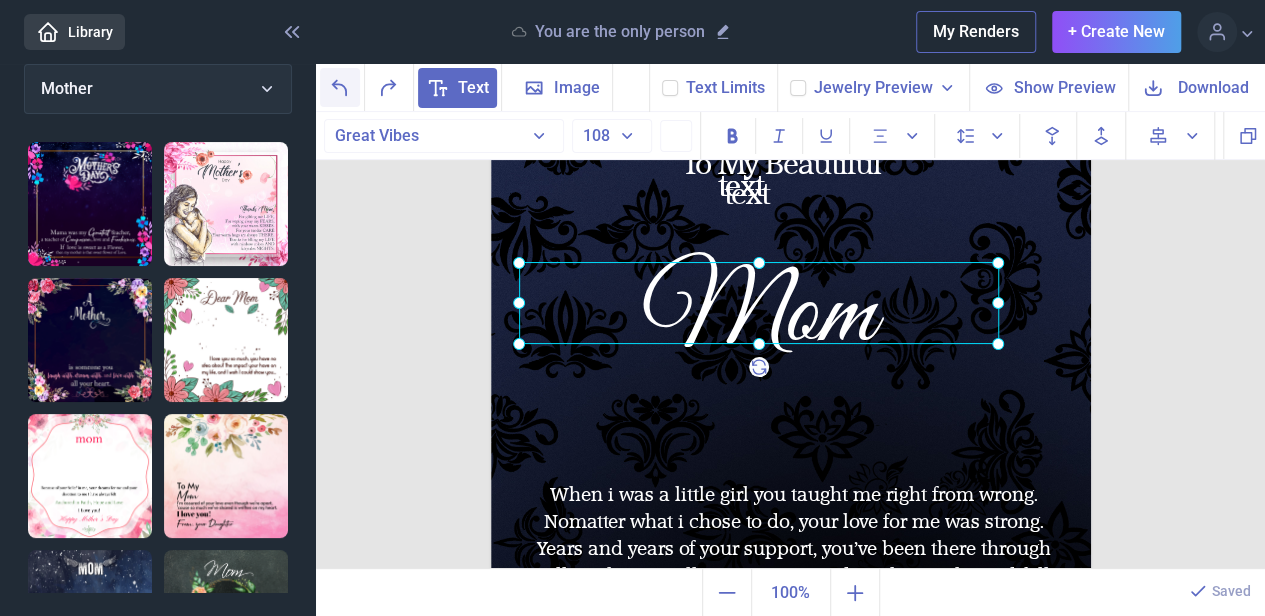 click 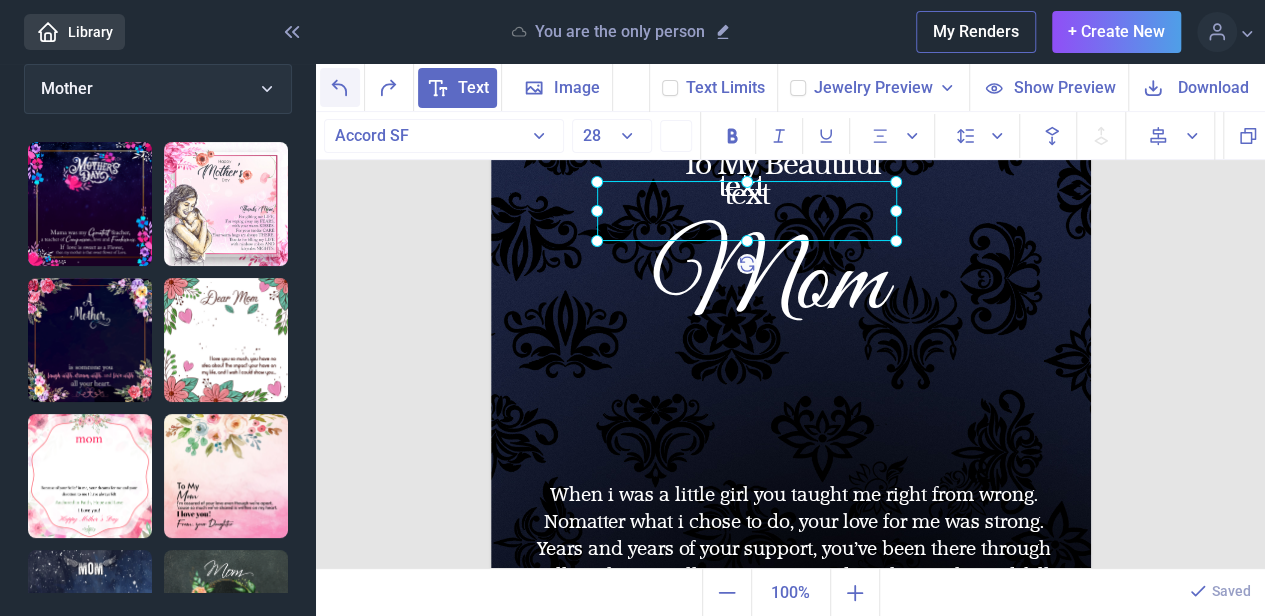 click 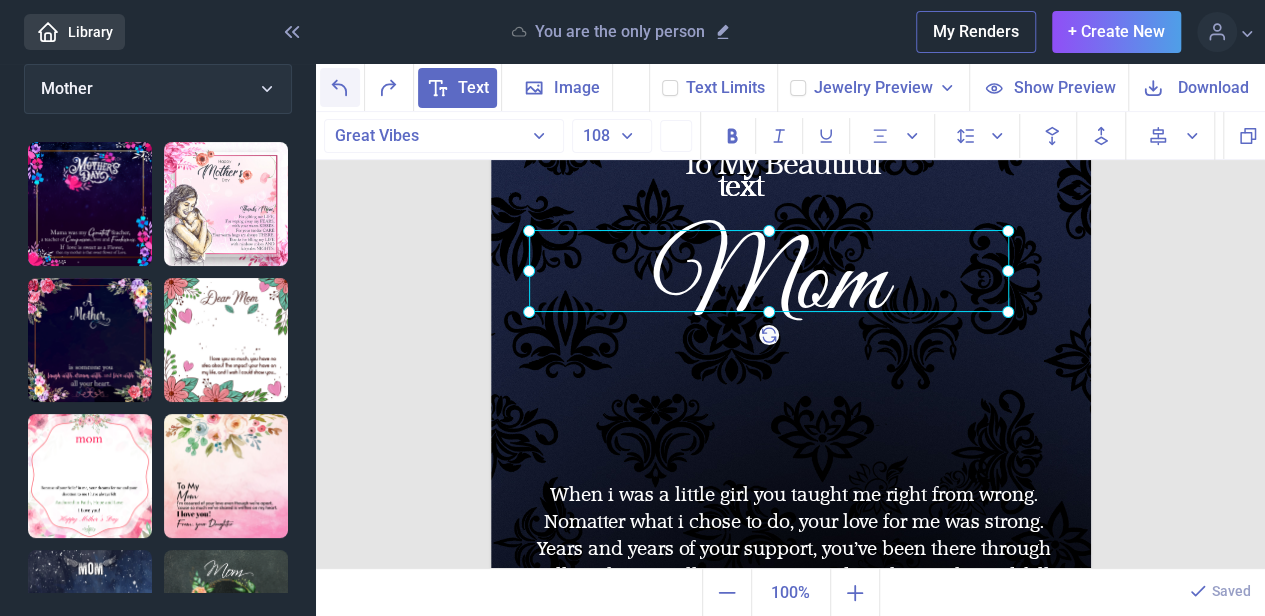 click 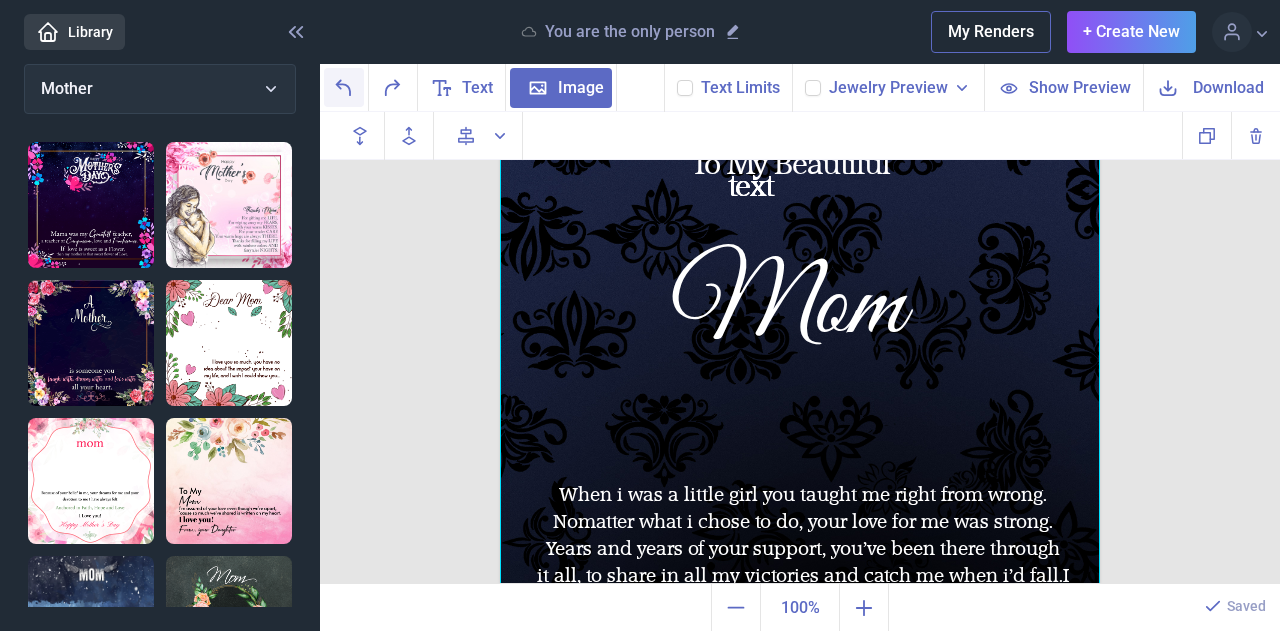 click 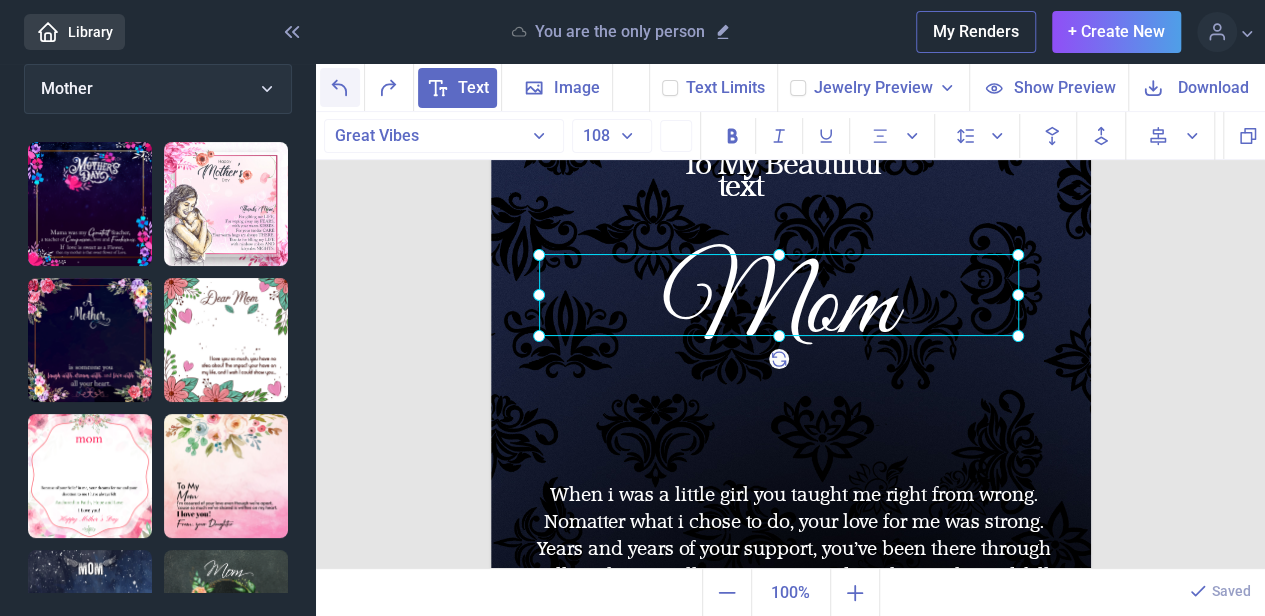 click 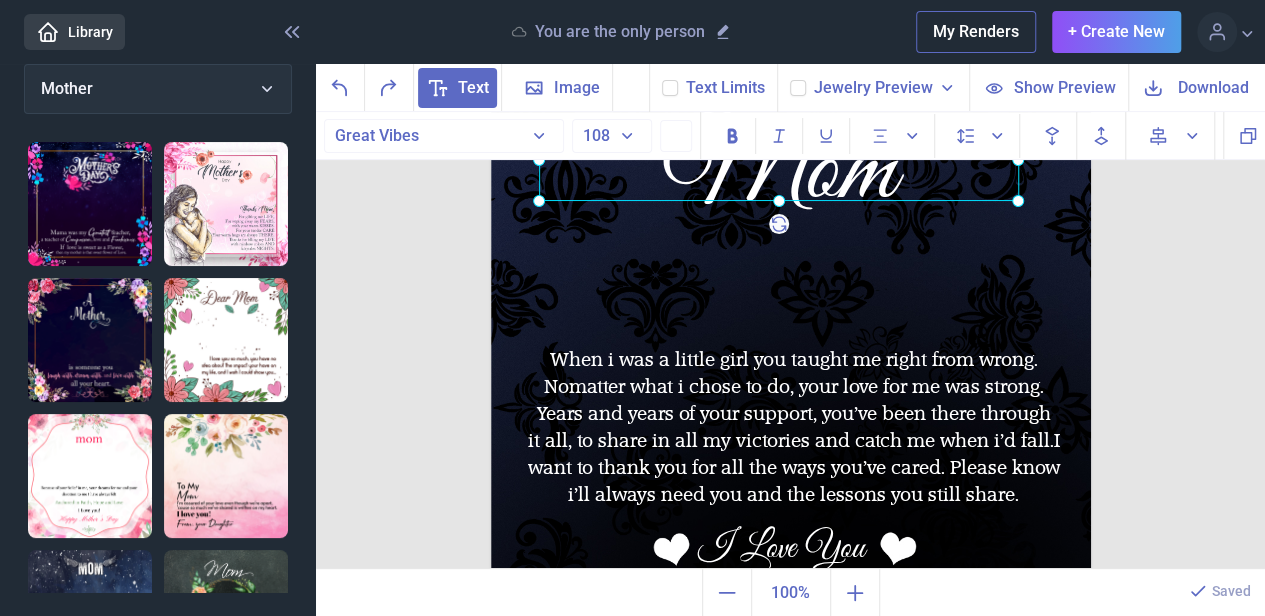 scroll, scrollTop: 196, scrollLeft: 0, axis: vertical 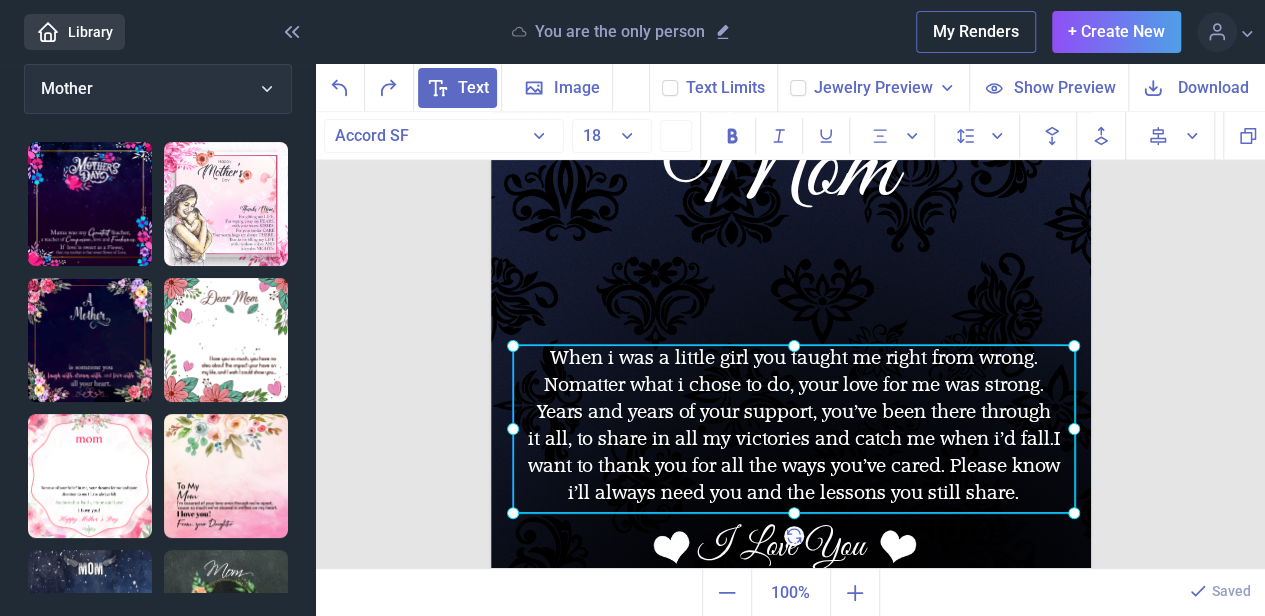 click on "When i was a little girl you taught me right from wrong. No  matter what i chose to do, your love for me was strong. Years and years of your support, you’ve been there through it all, to share in all my victories and catch me when i’d fall.I want to thank you for all the ways you’ve cared. Please know i’ll always need you and the lessons you still share." at bounding box center (491, -14) 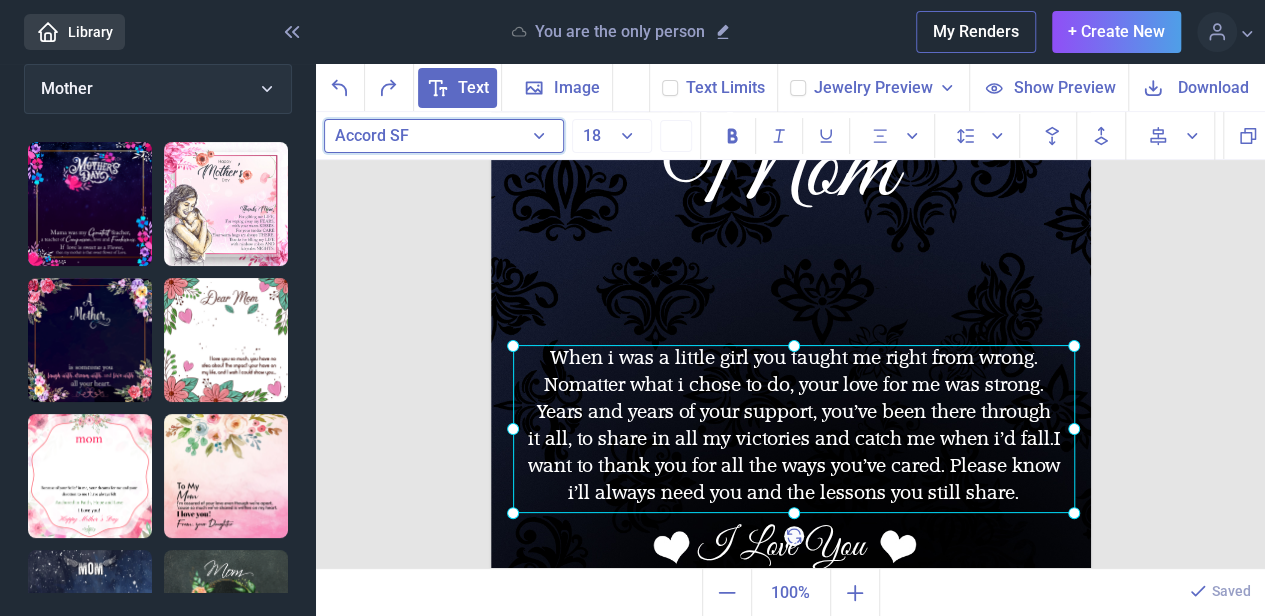 click on "Accord SF" at bounding box center [444, 136] 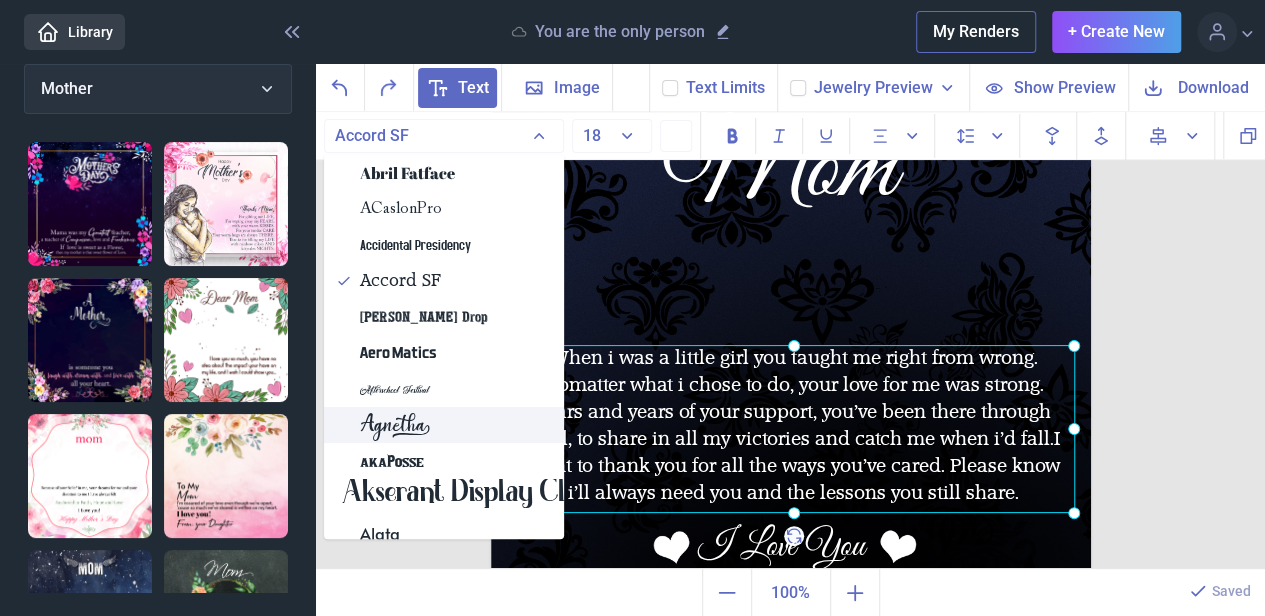 click on "Agnetha" at bounding box center (395, 425) 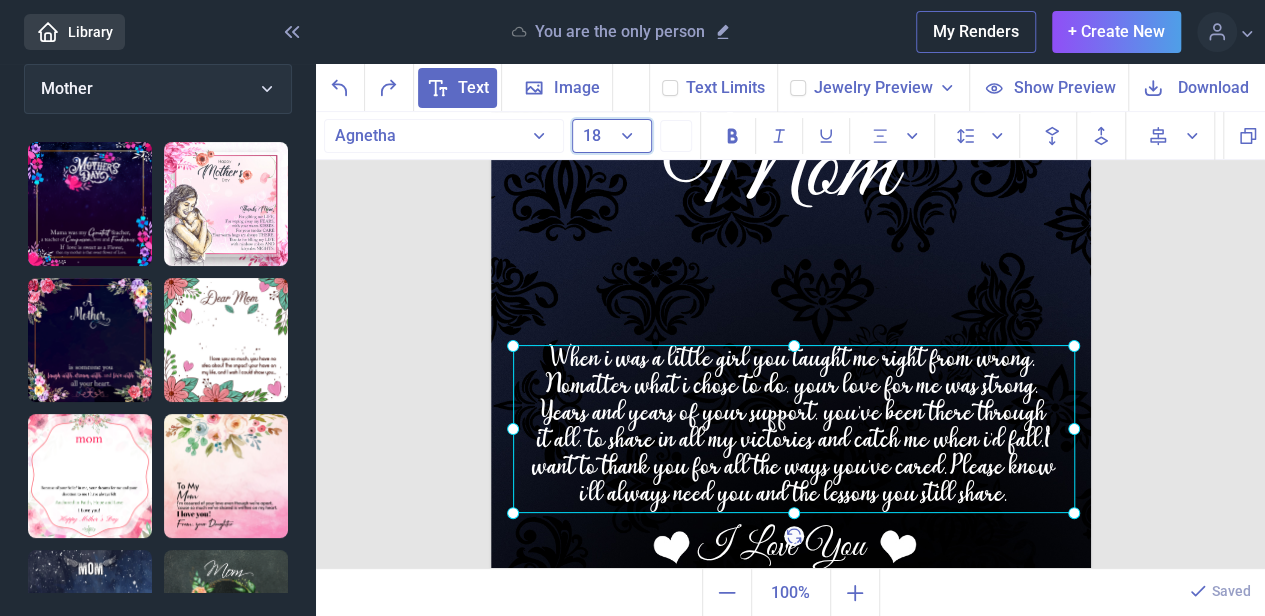 click on "18" at bounding box center (612, 136) 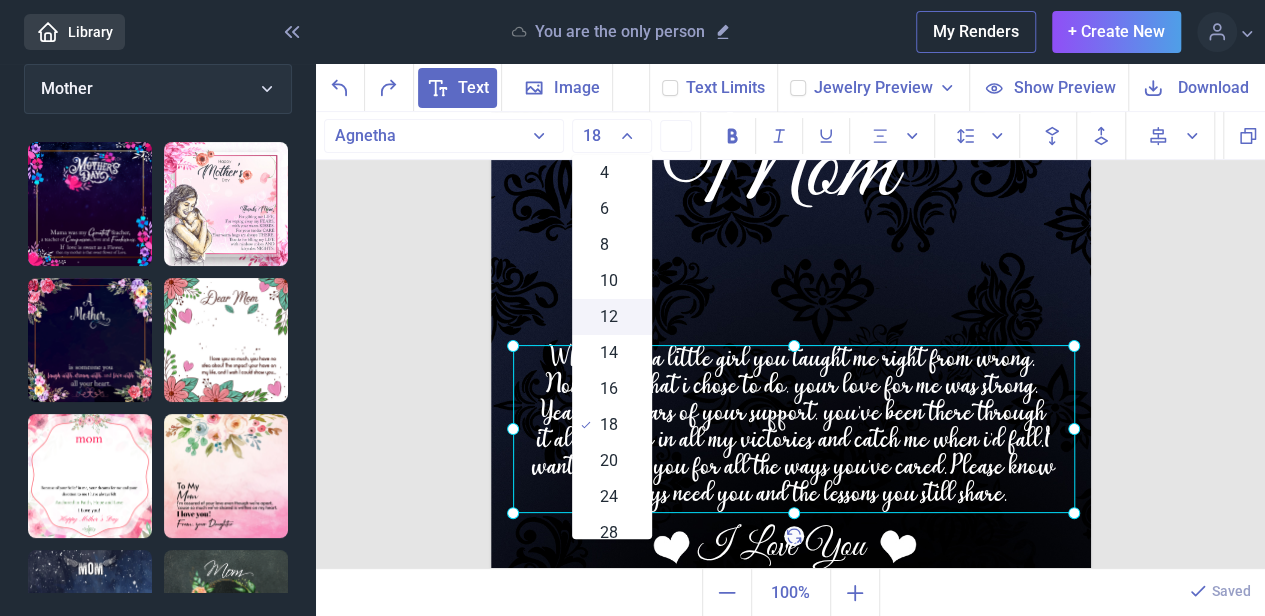 click on "12" at bounding box center [609, 317] 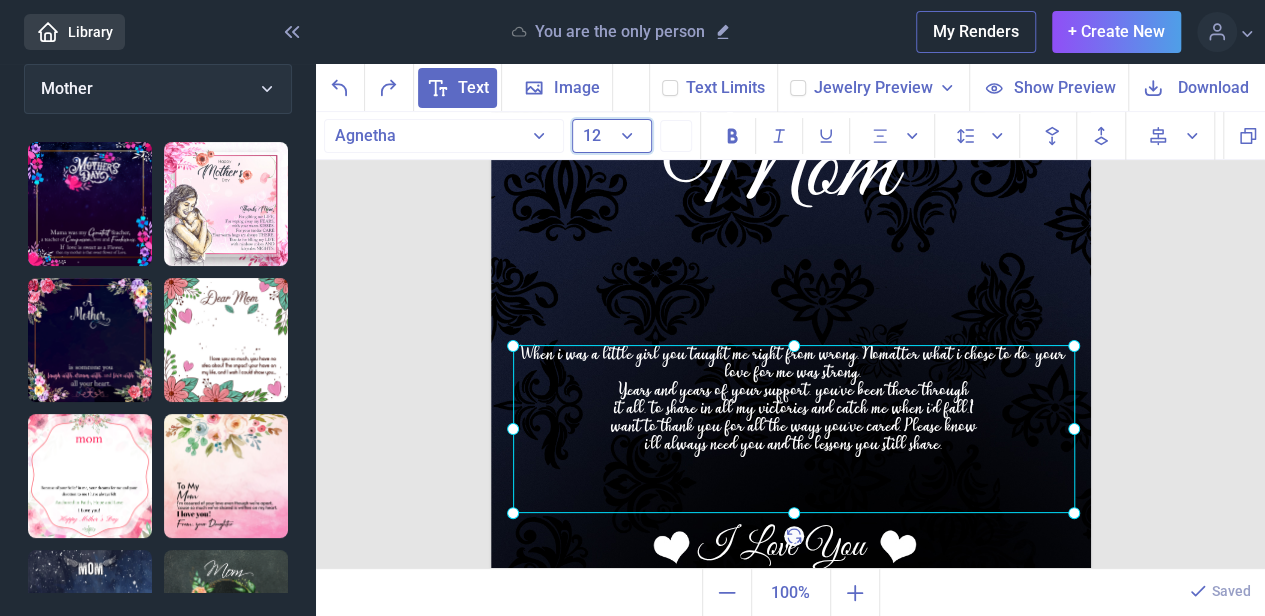 click on "12" at bounding box center [612, 136] 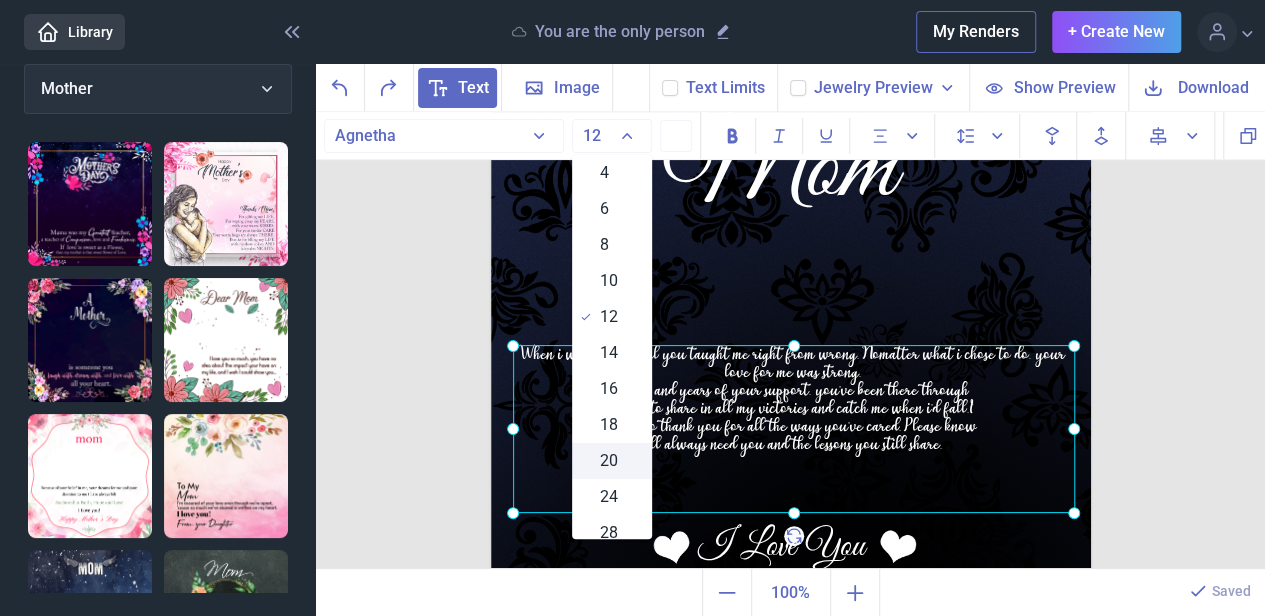 click on "20" at bounding box center (609, 461) 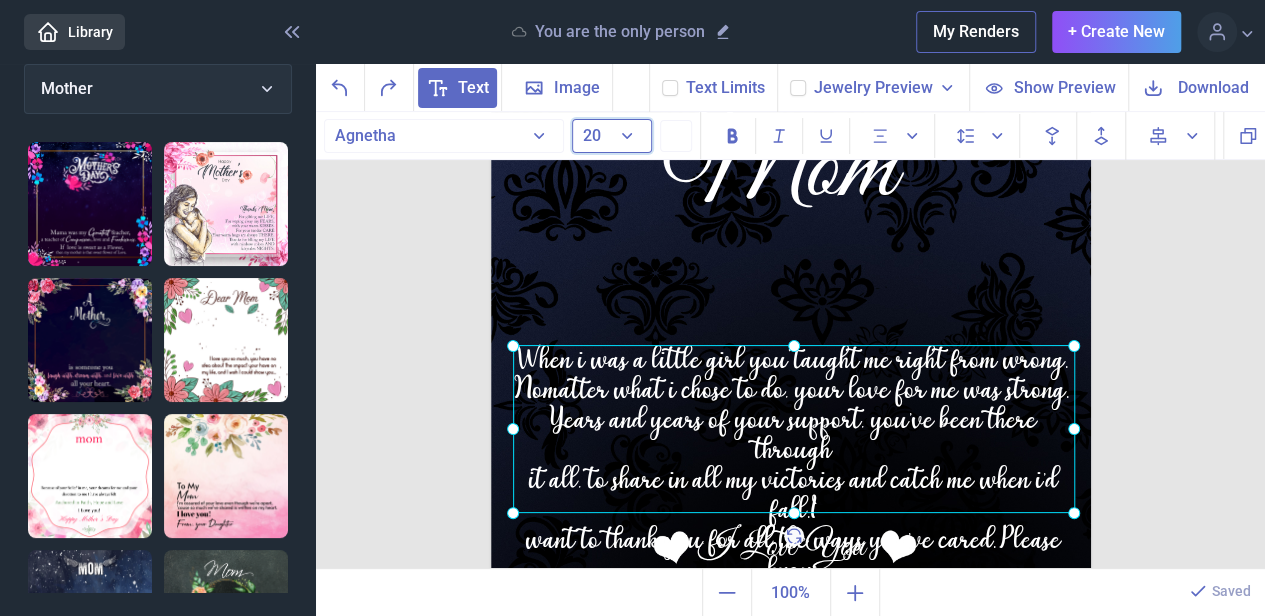 click on "20" at bounding box center (612, 136) 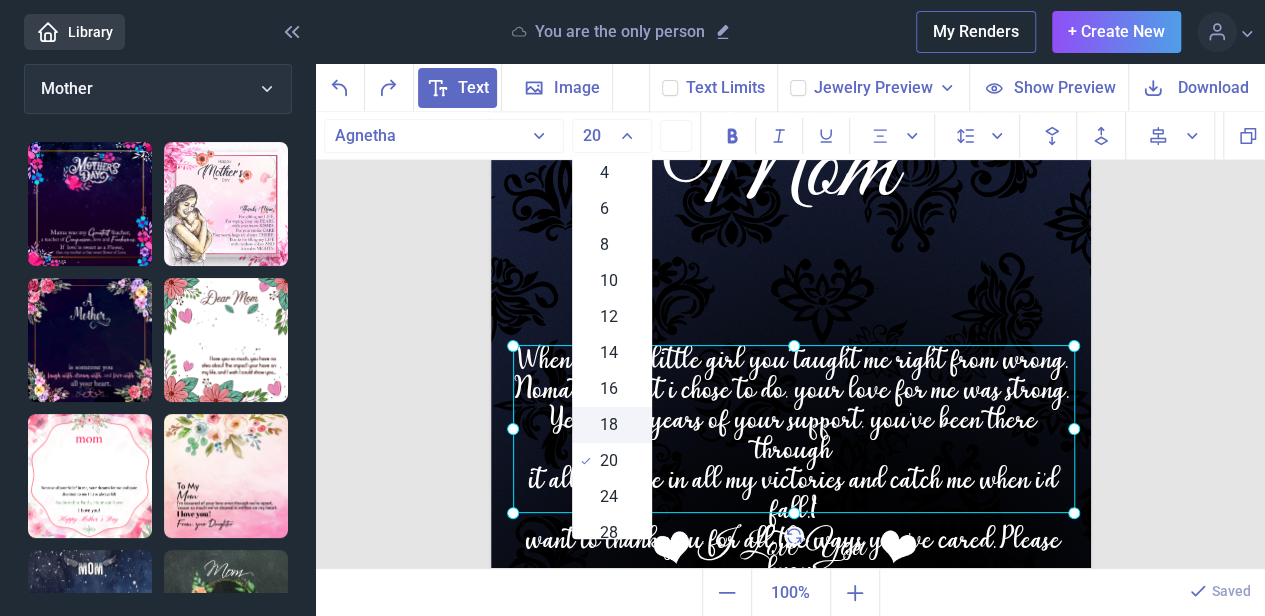 click on "18" at bounding box center (609, 425) 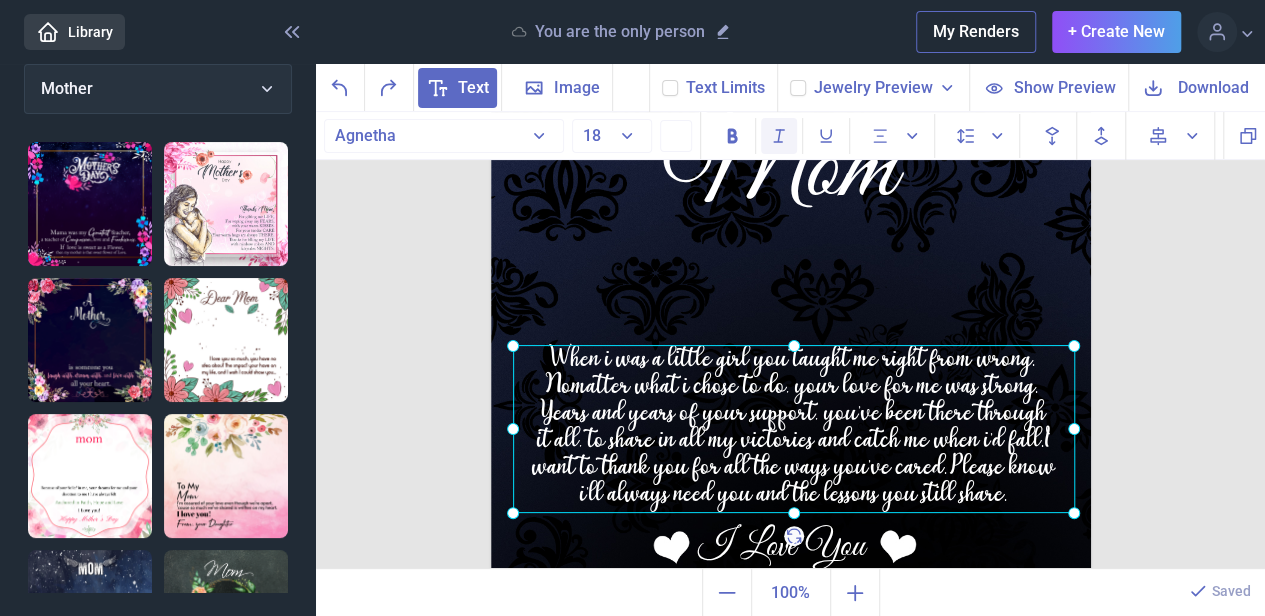 click 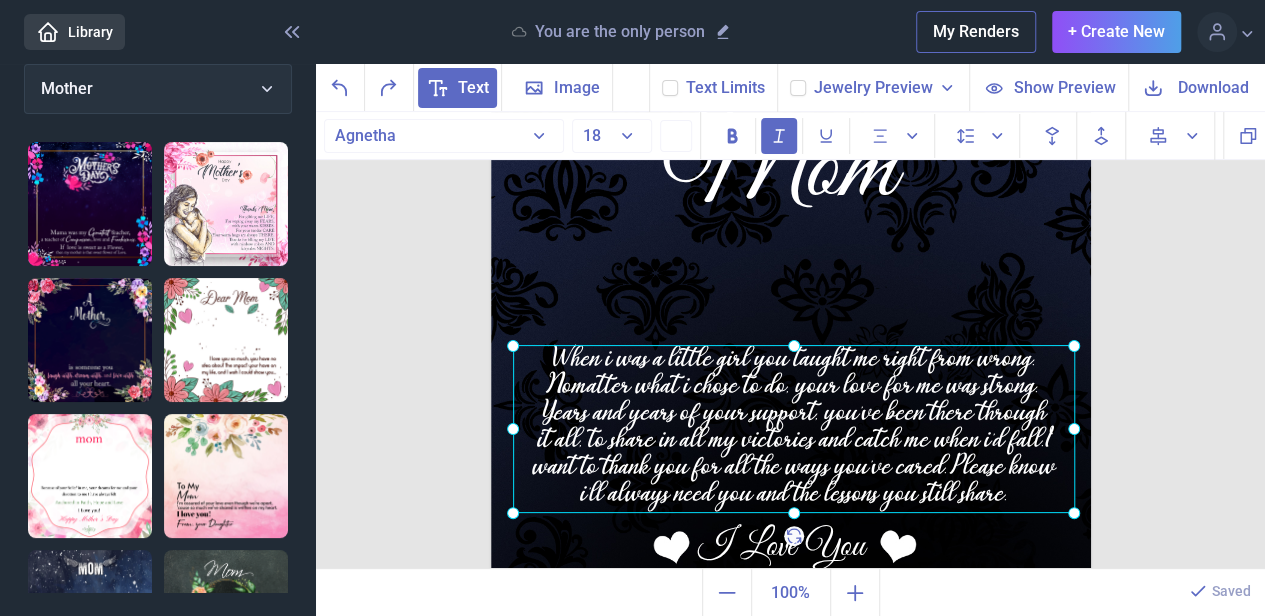 click 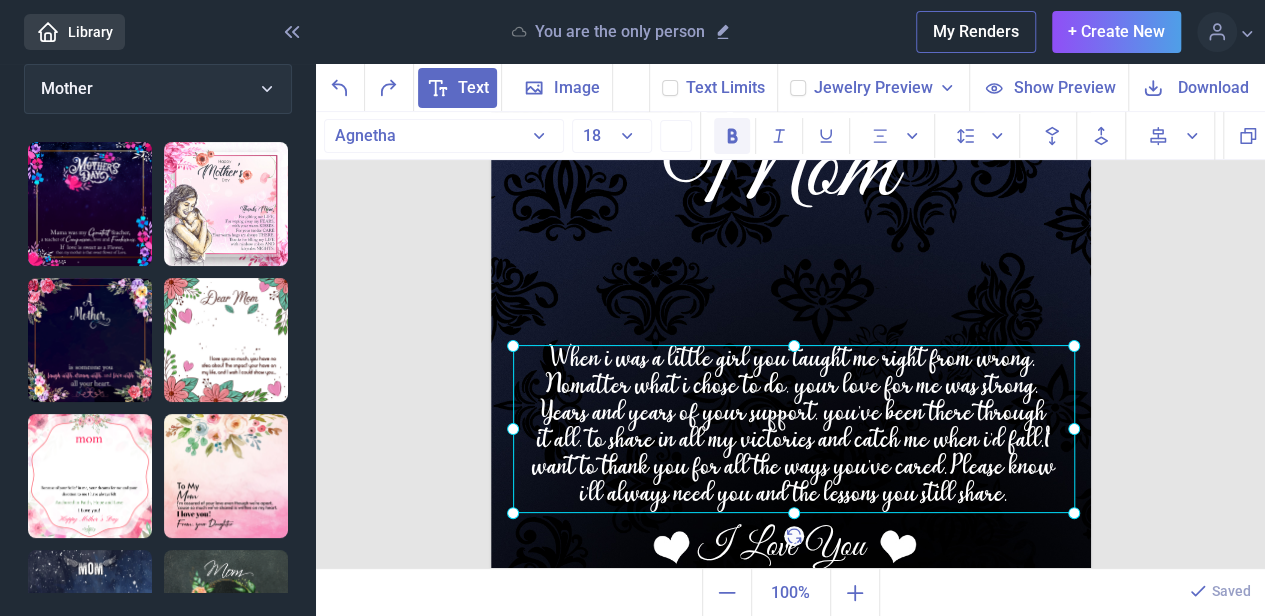 click 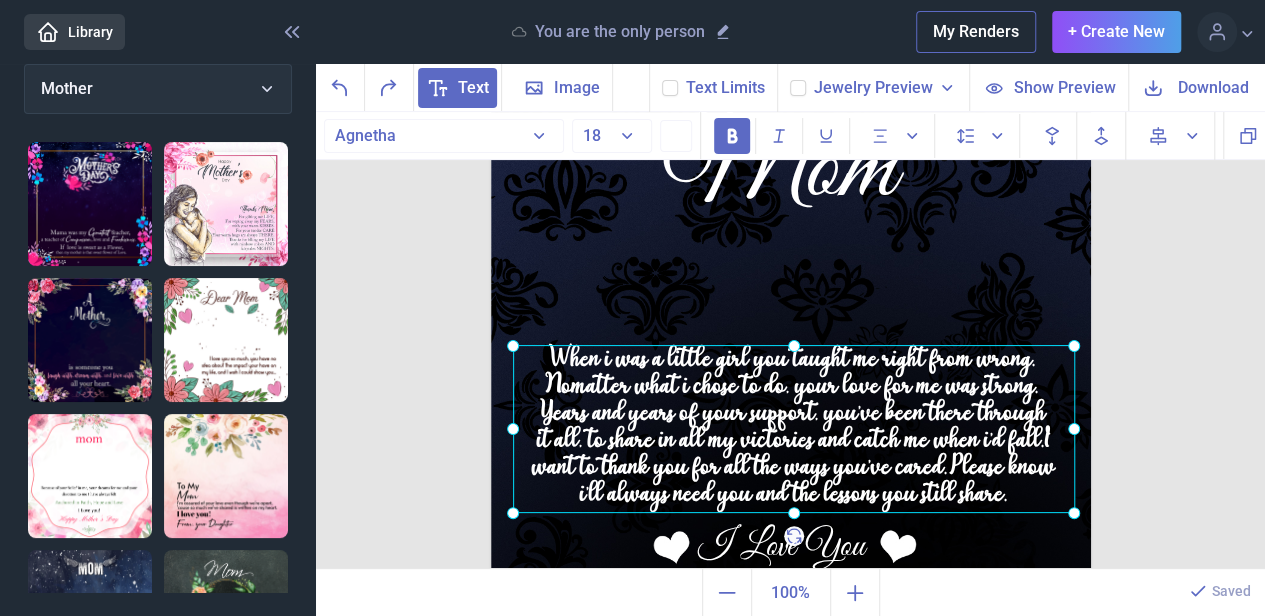 click 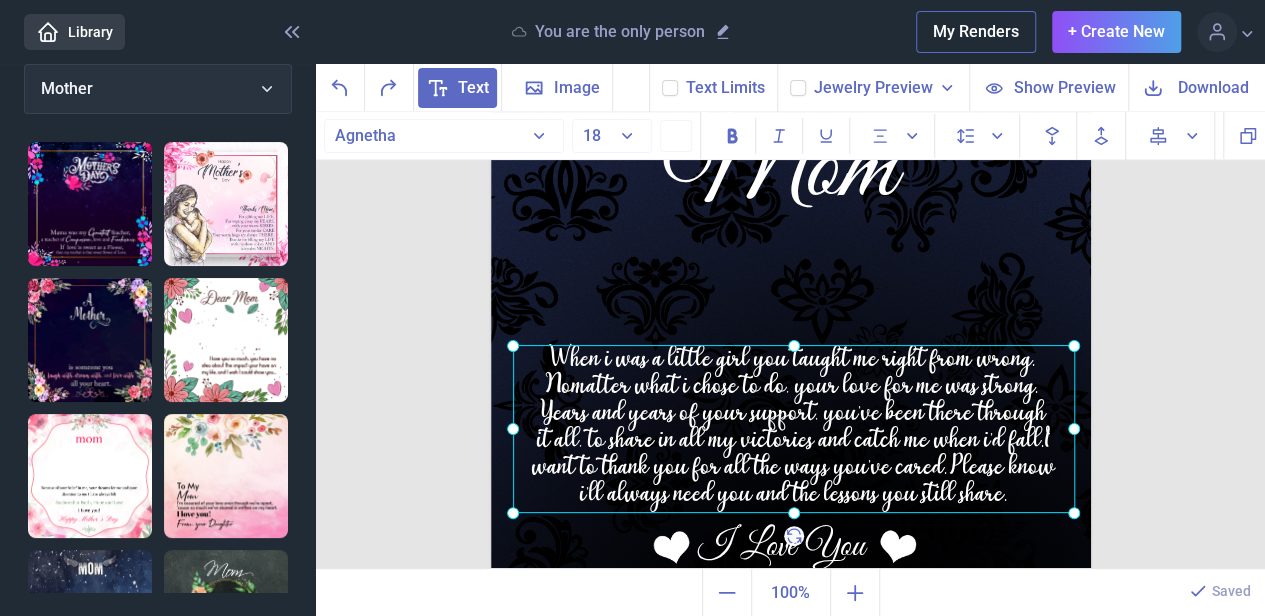click at bounding box center [794, 429] 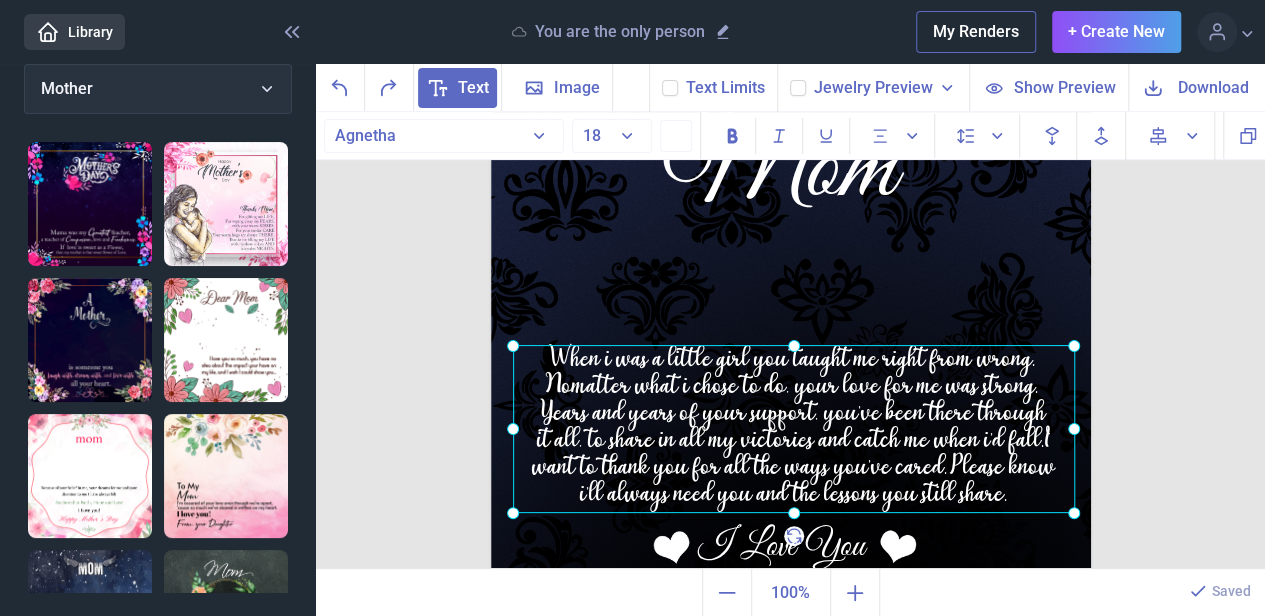 drag, startPoint x: 726, startPoint y: 339, endPoint x: 726, endPoint y: 326, distance: 13 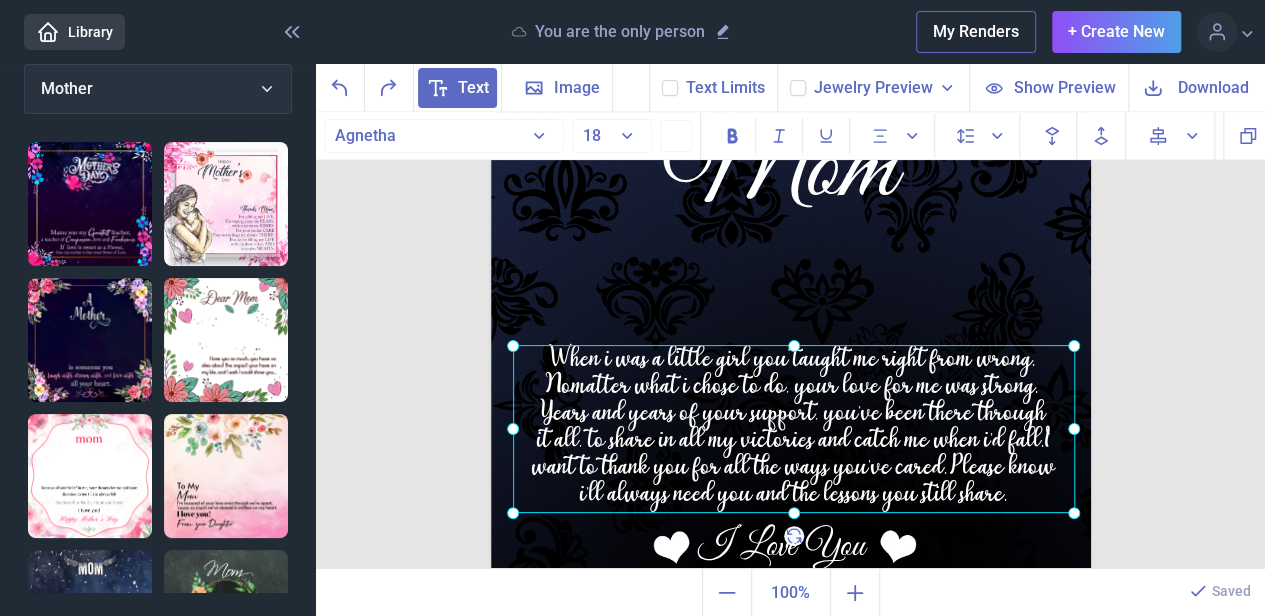click at bounding box center (791, 286) 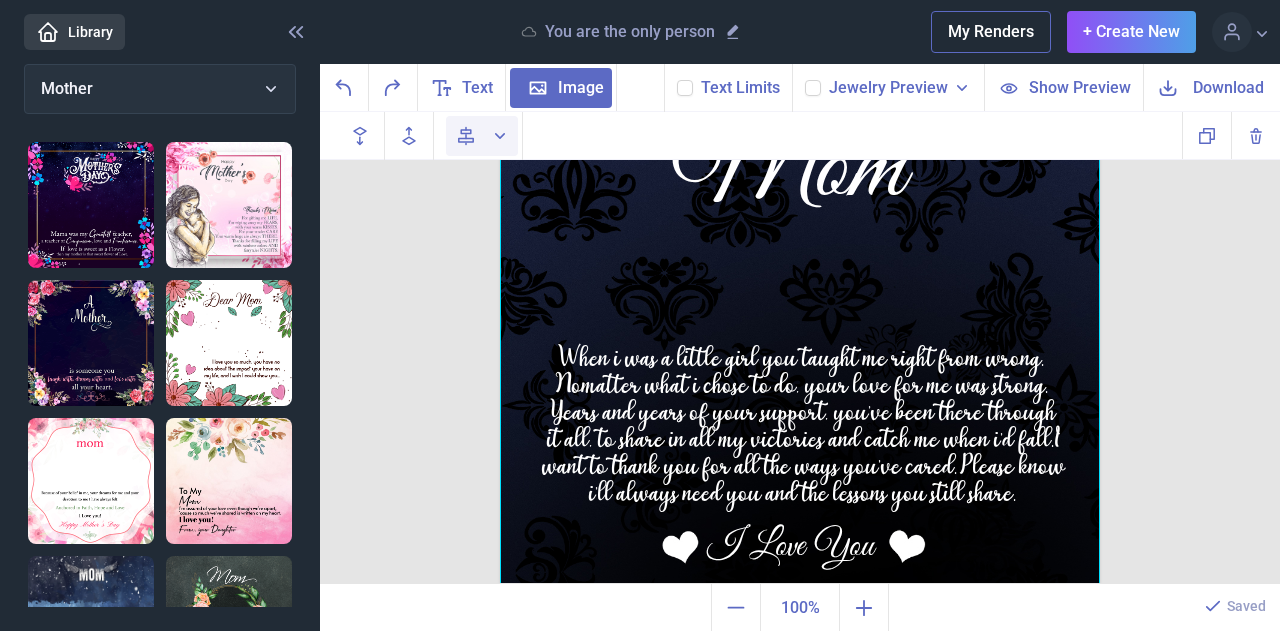 click 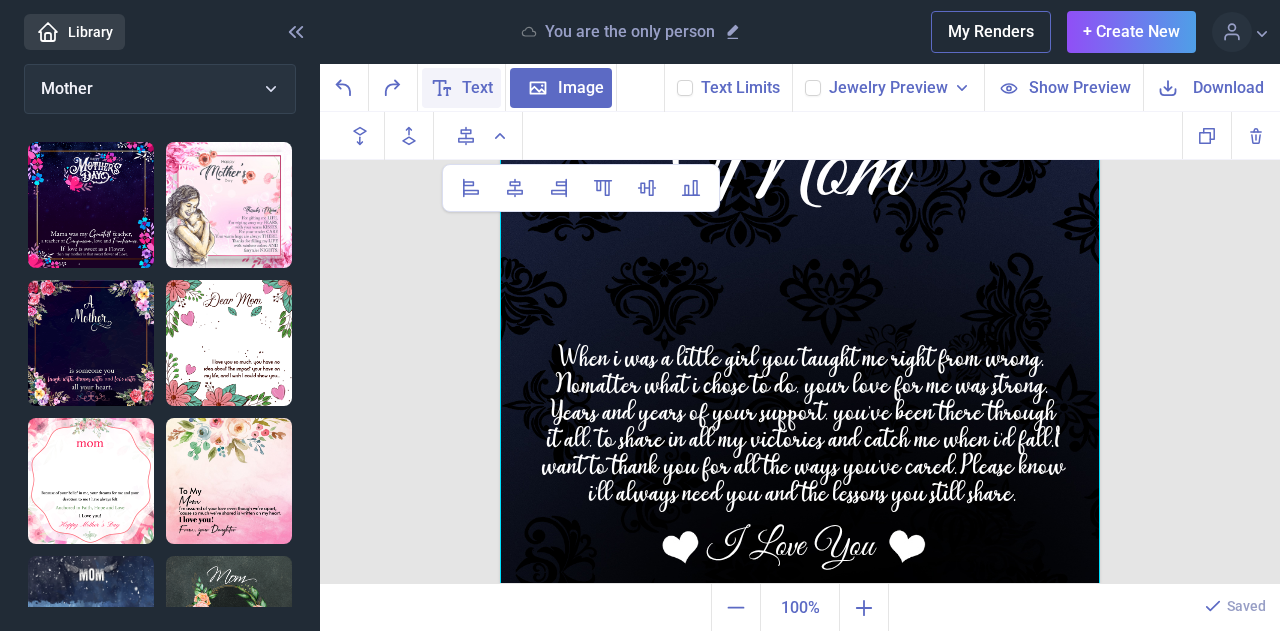 click on "Text" at bounding box center (461, 88) 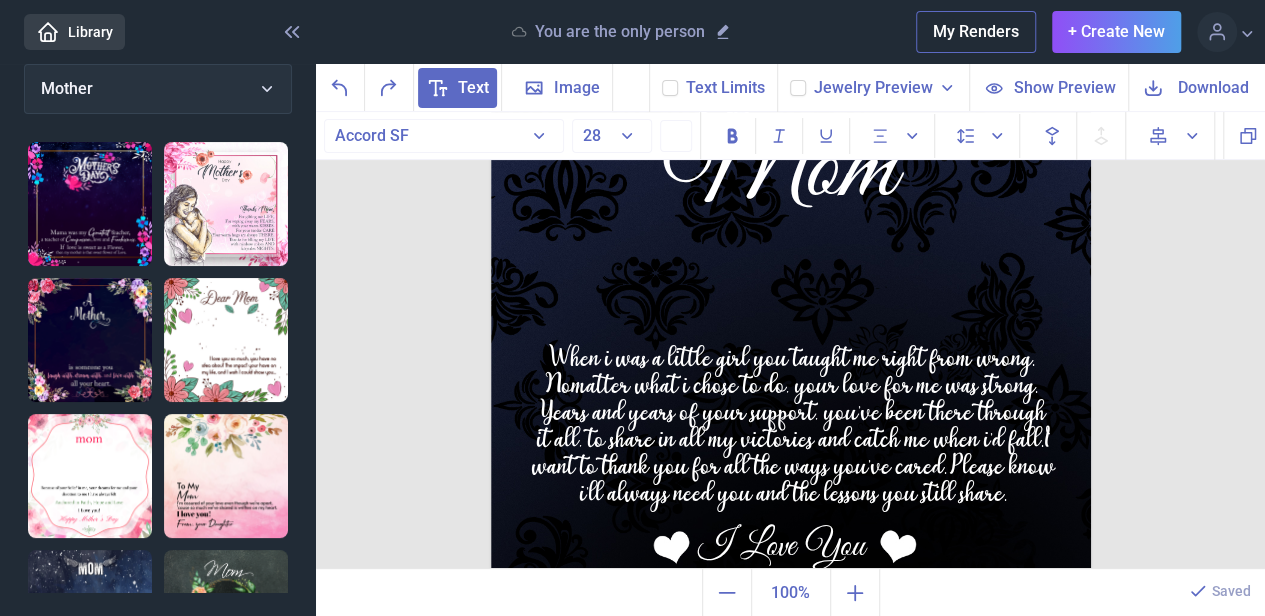 click at bounding box center (791, 286) 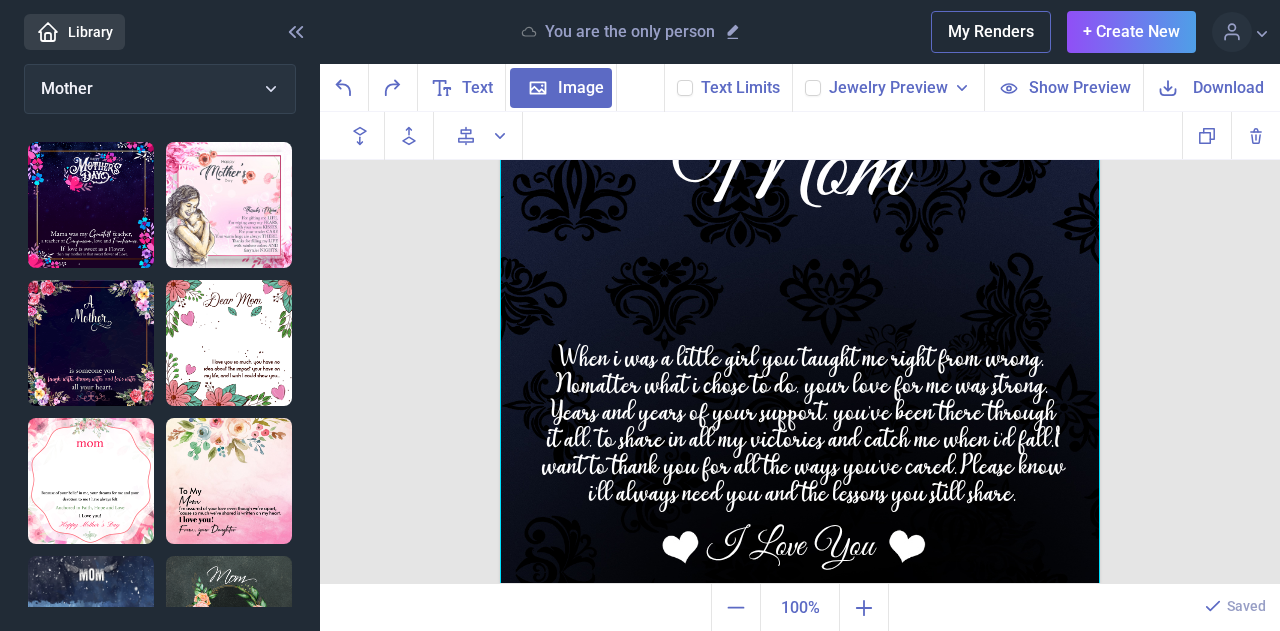 click at bounding box center (800, 286) 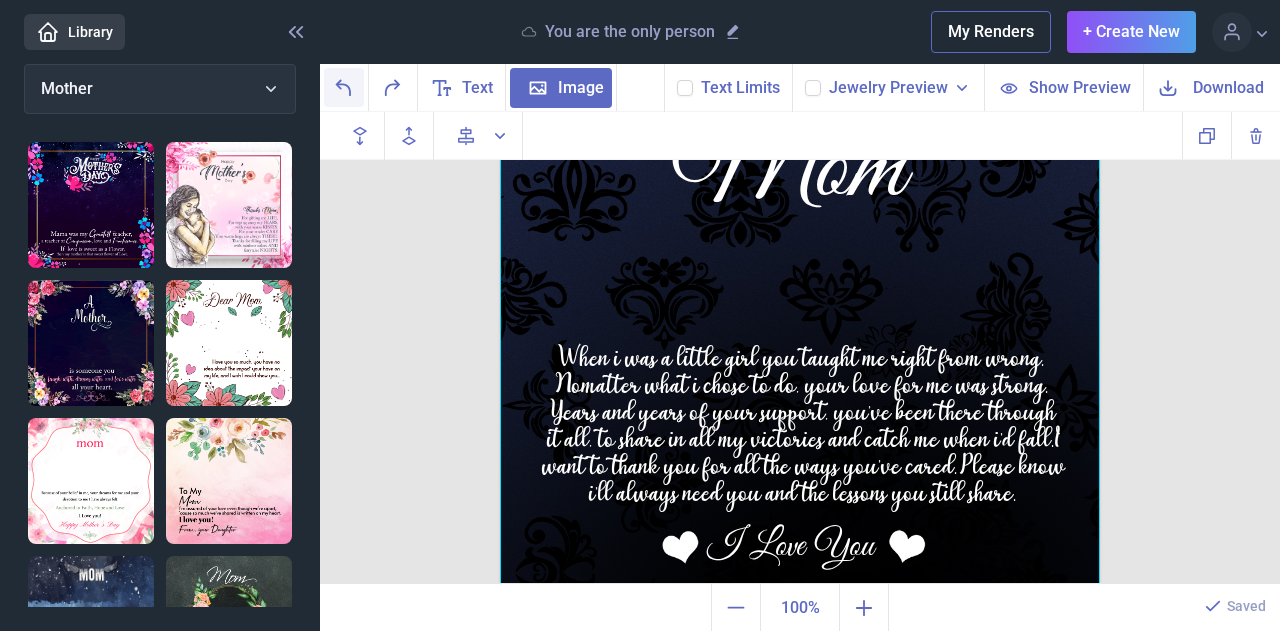 click 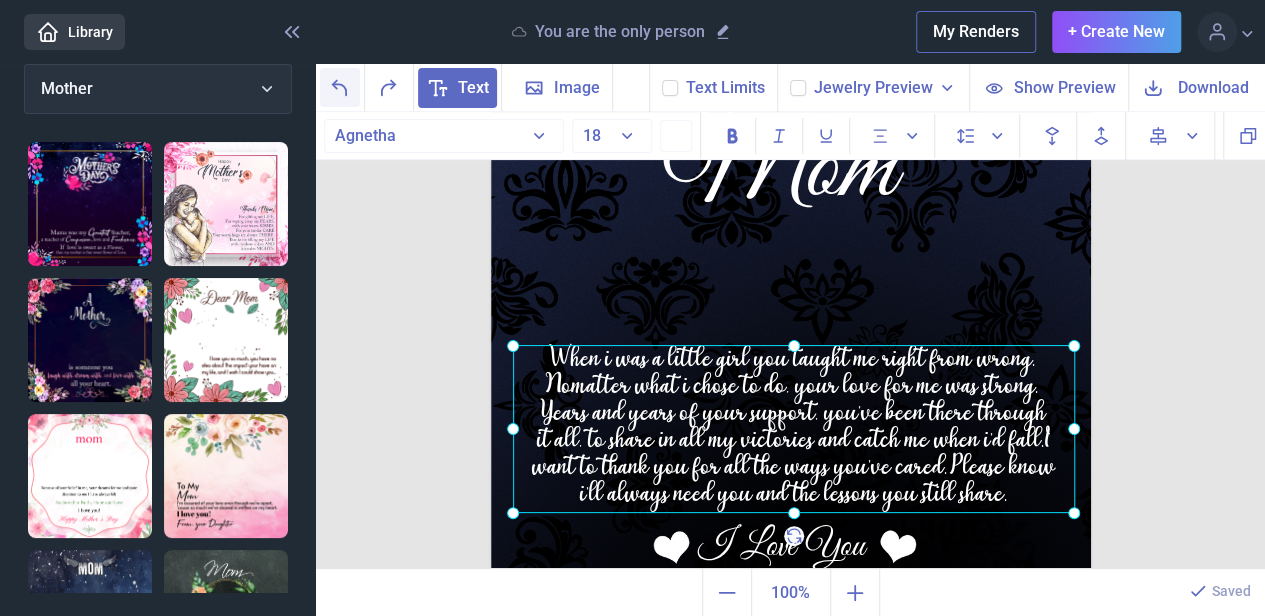 click 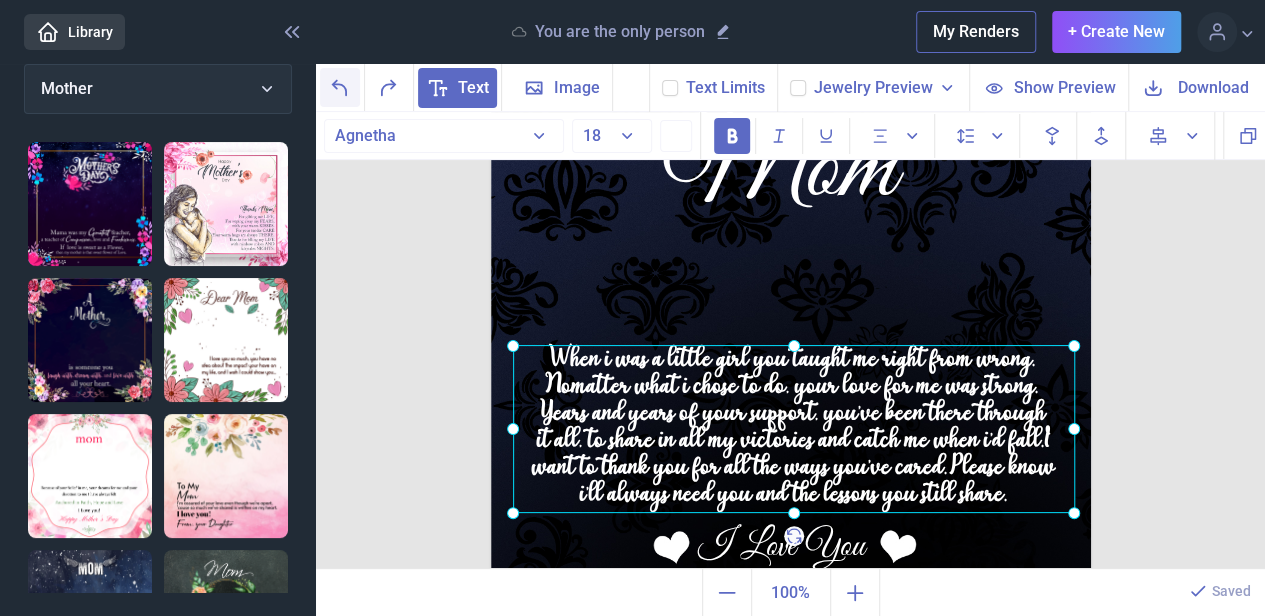 click 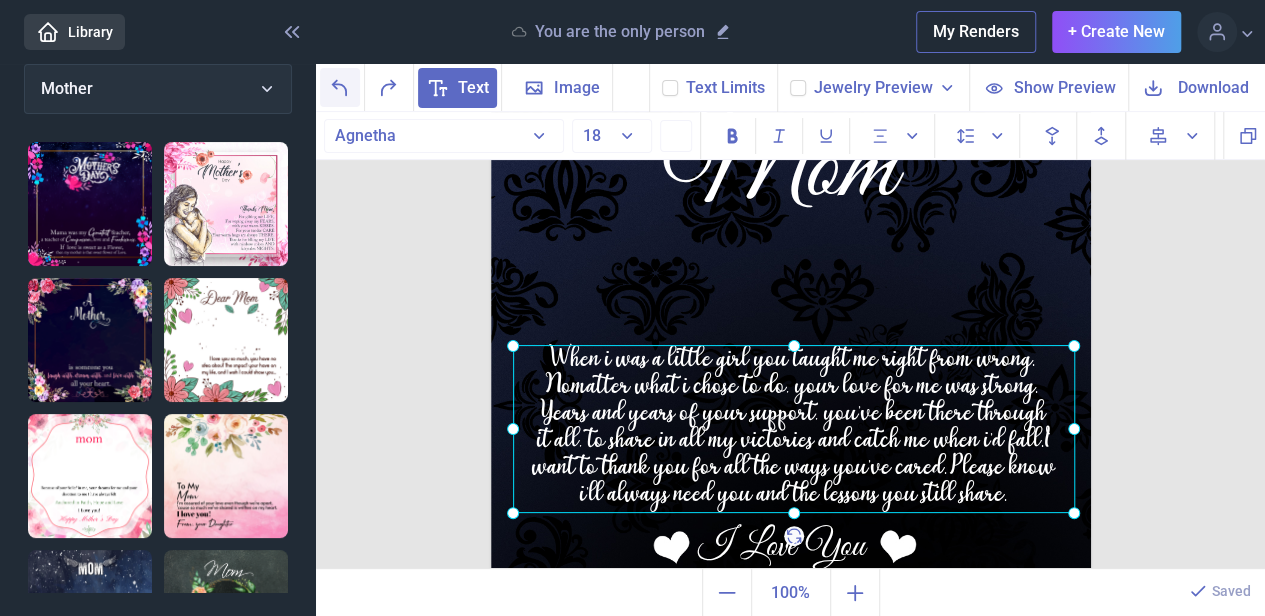 click 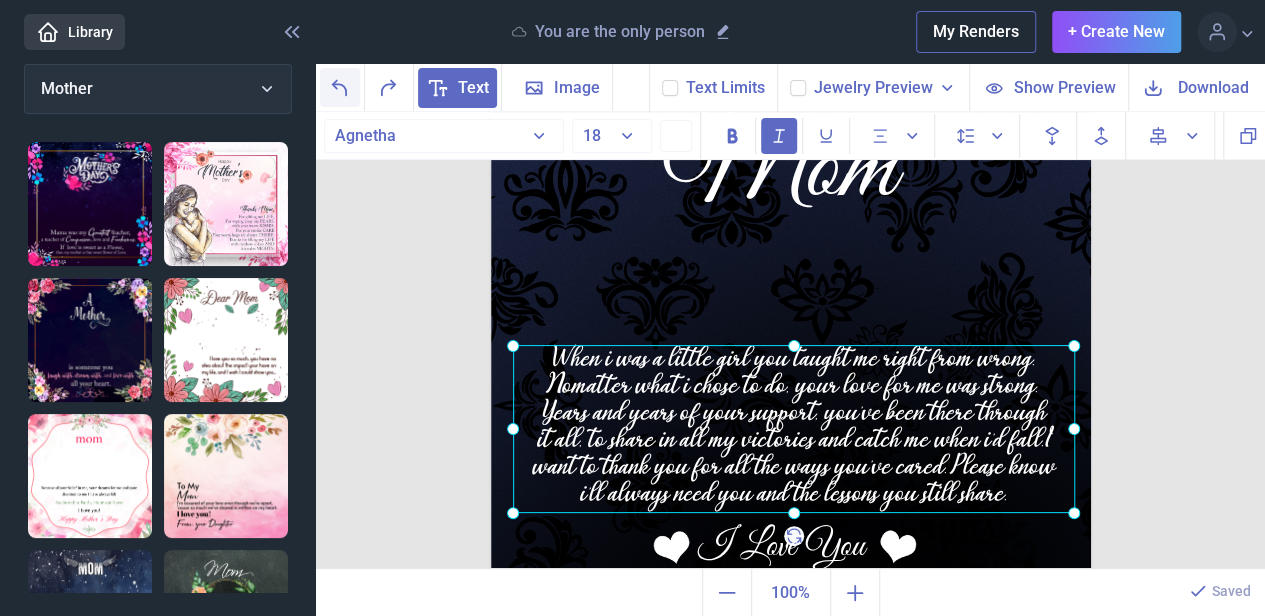 click 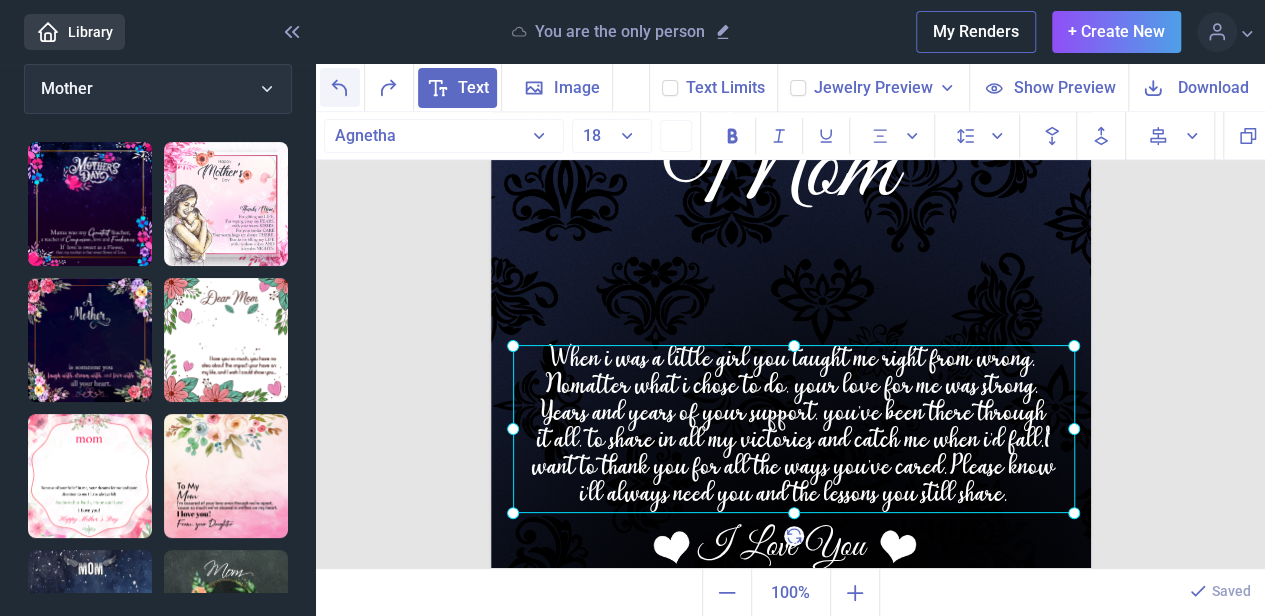 click 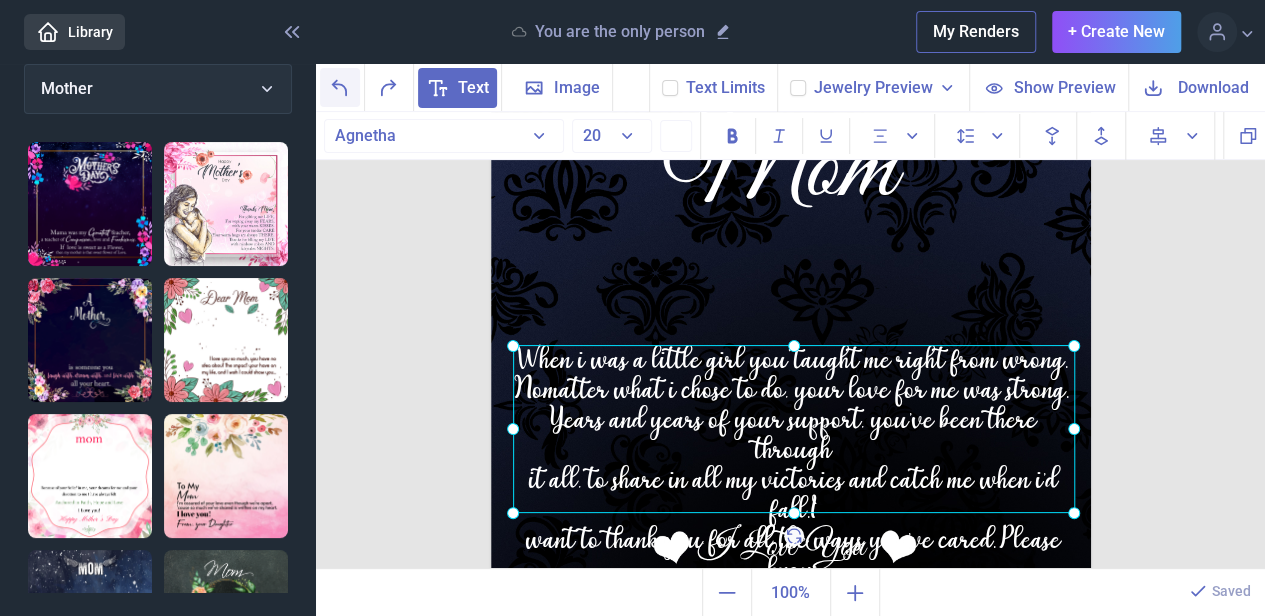 click 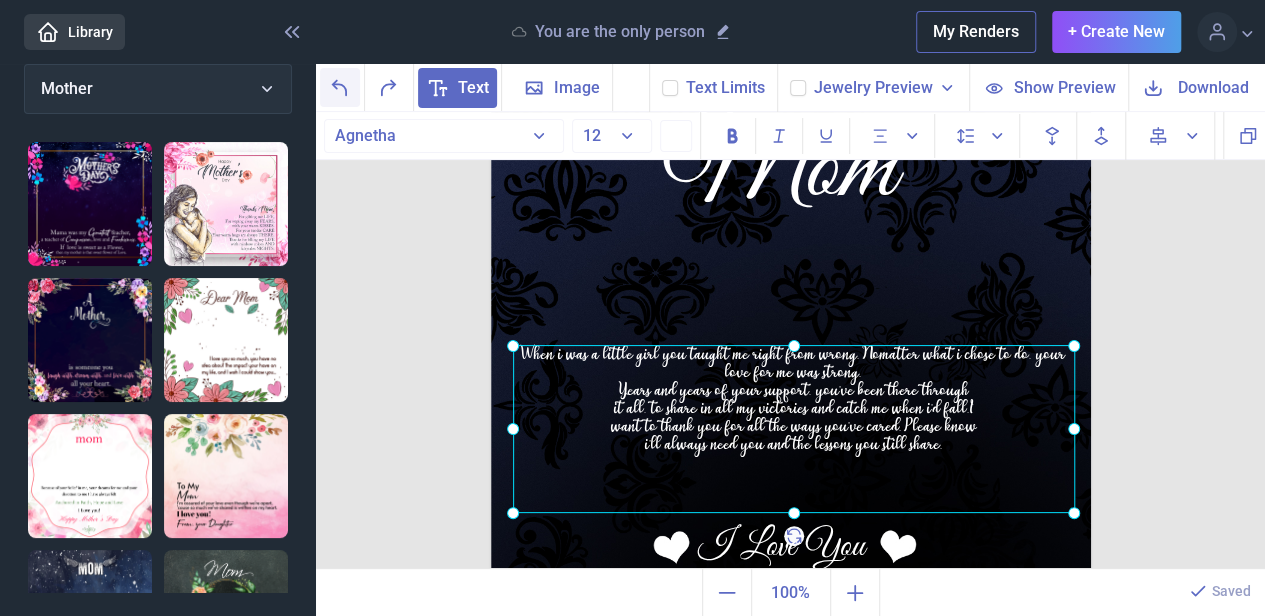 click at bounding box center [340, 87] 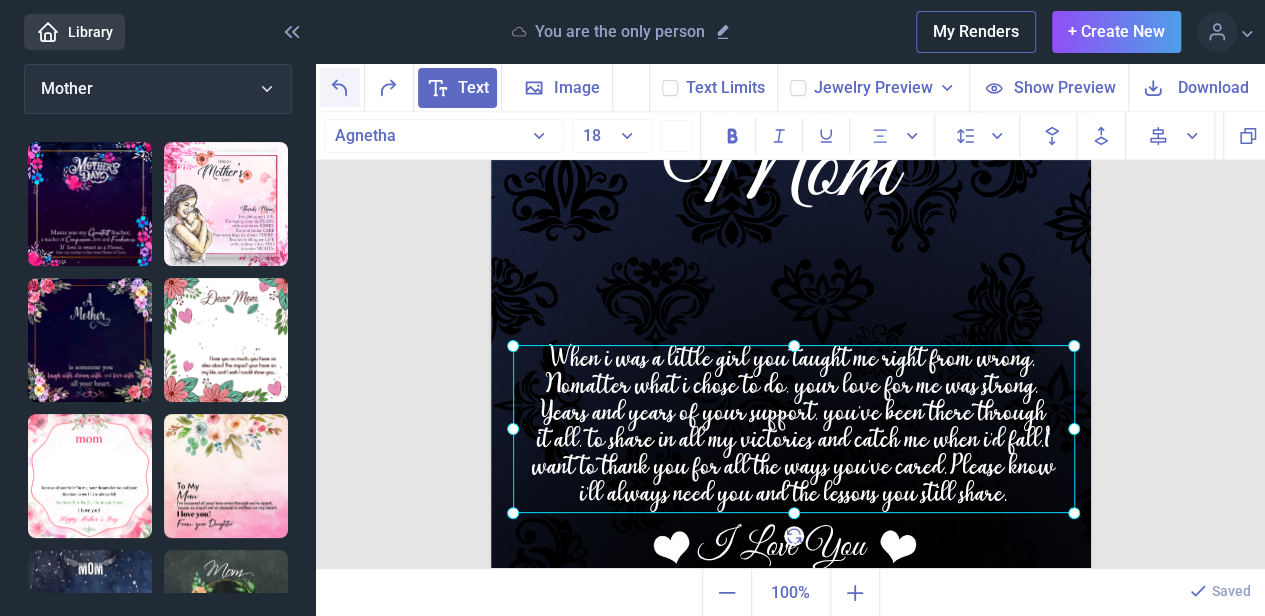 click at bounding box center [340, 87] 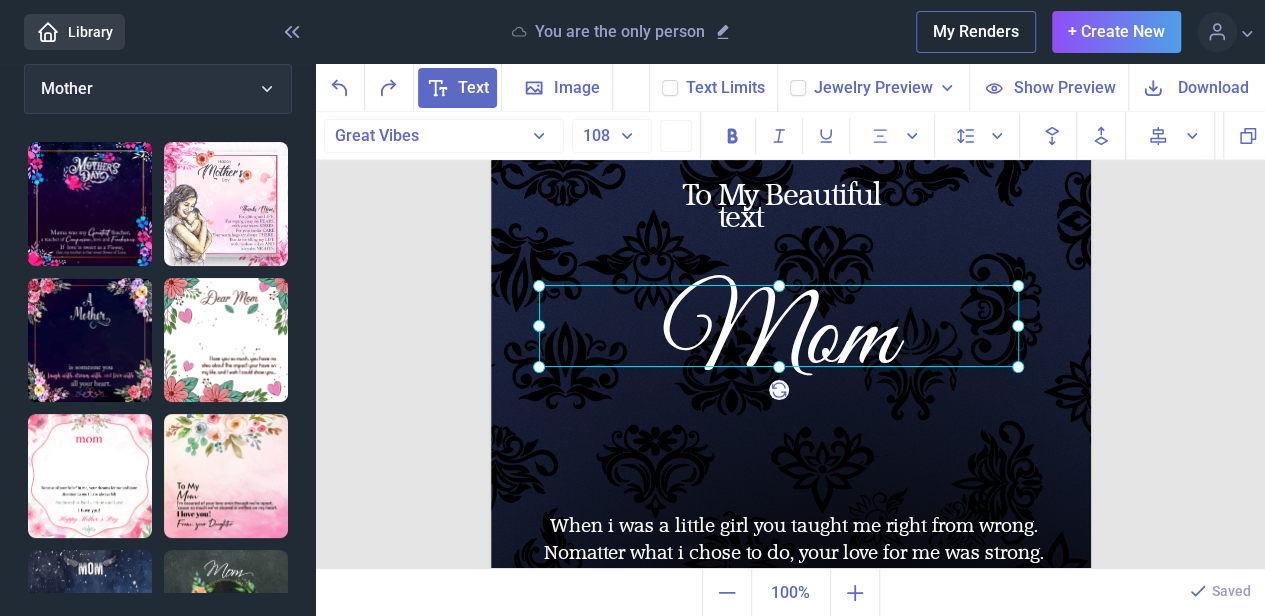 scroll, scrollTop: 24, scrollLeft: 0, axis: vertical 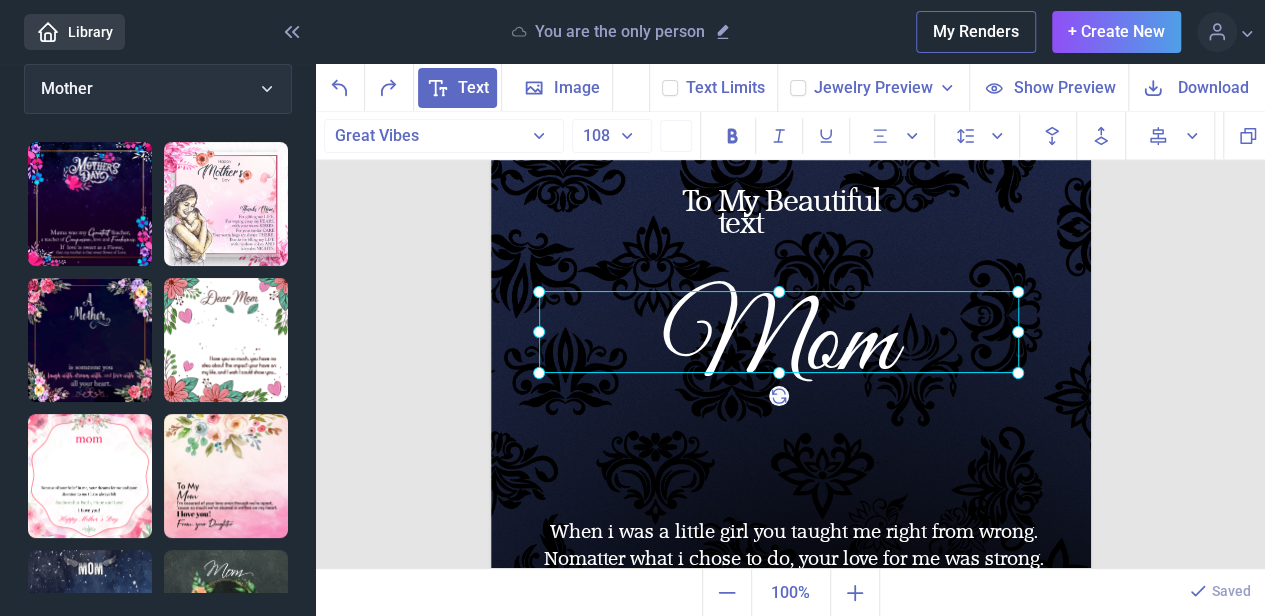 click at bounding box center (779, 332) 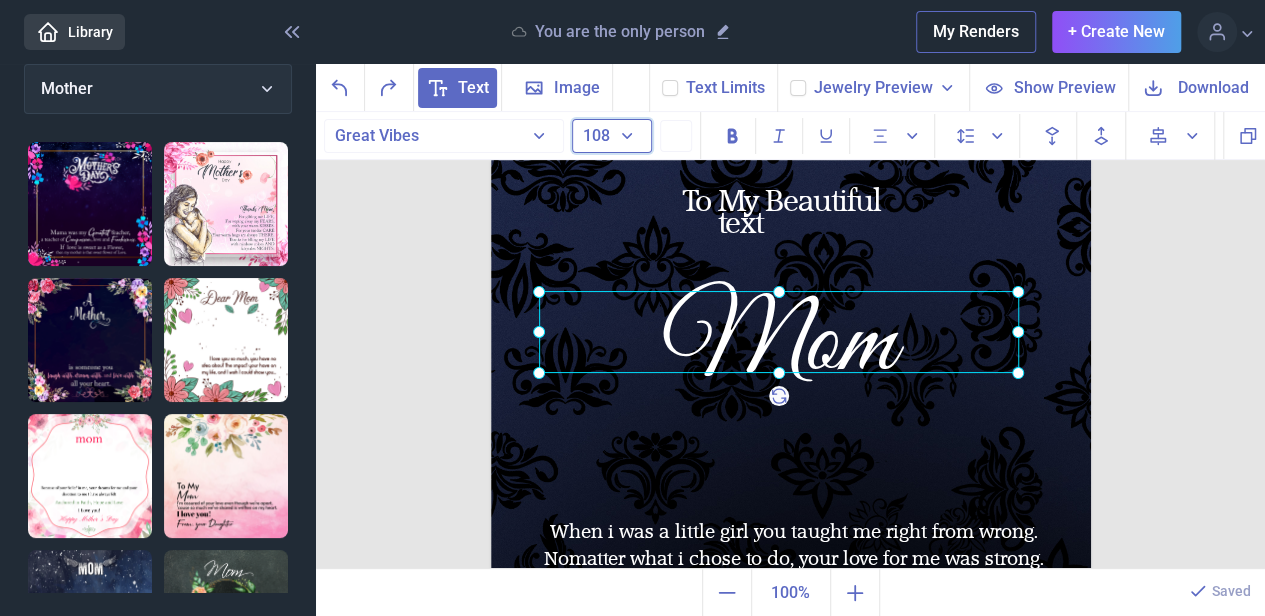 click on "108" at bounding box center (596, 135) 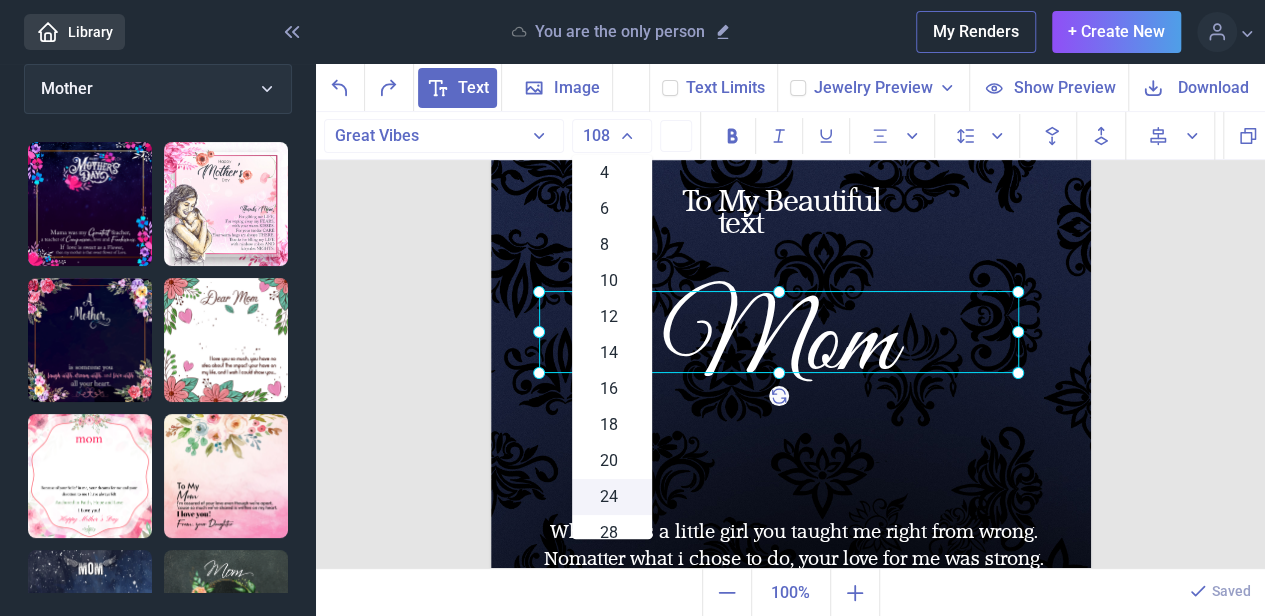 click on "24" at bounding box center [609, 497] 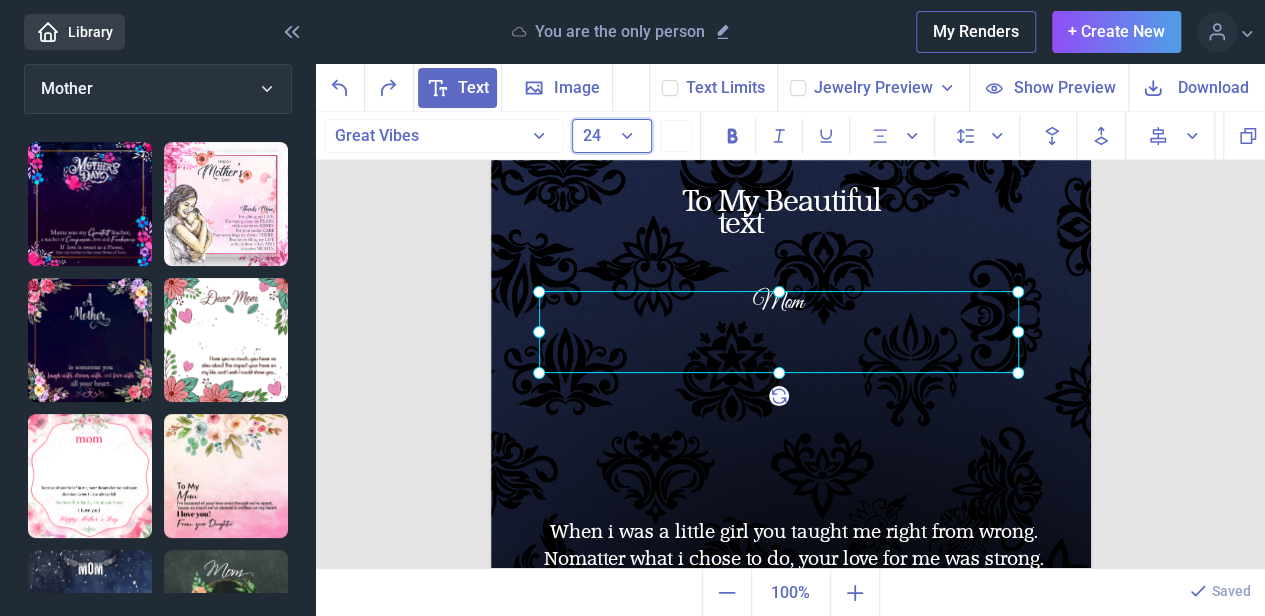 click on "24" at bounding box center [612, 136] 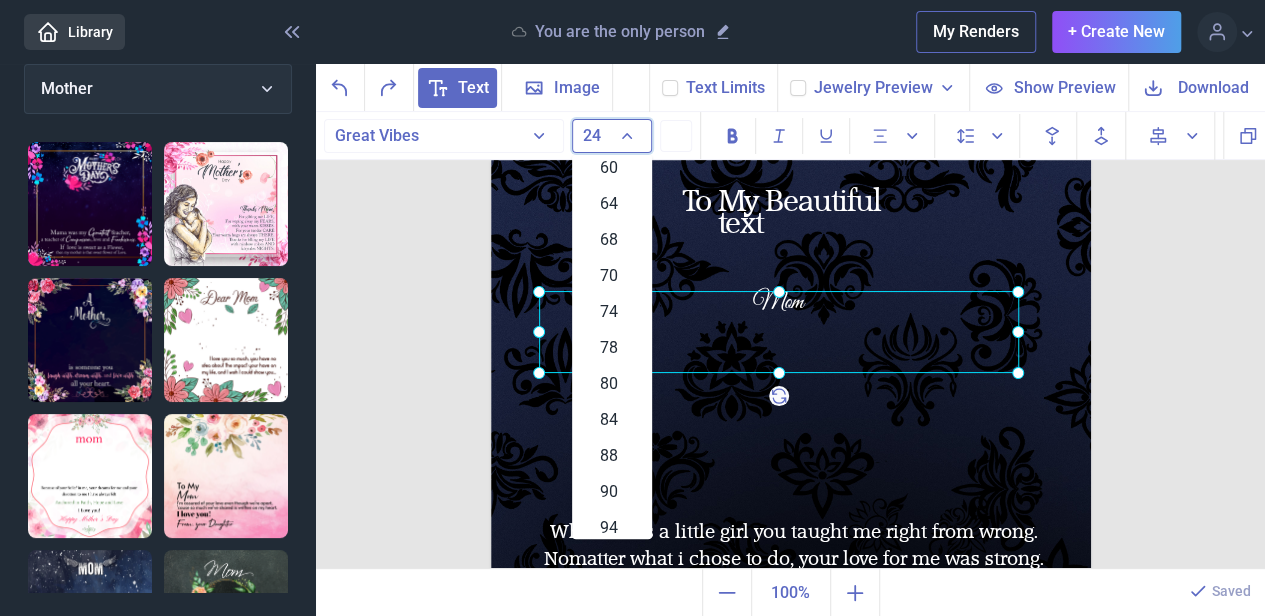 scroll, scrollTop: 764, scrollLeft: 0, axis: vertical 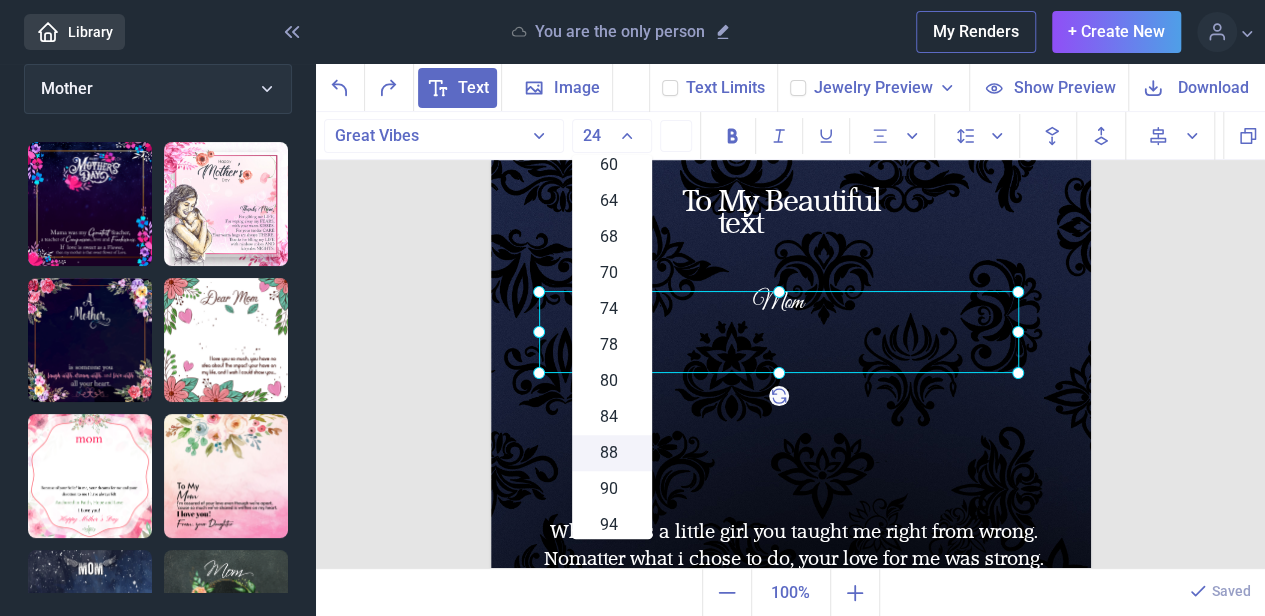 click on "88" at bounding box center [612, 453] 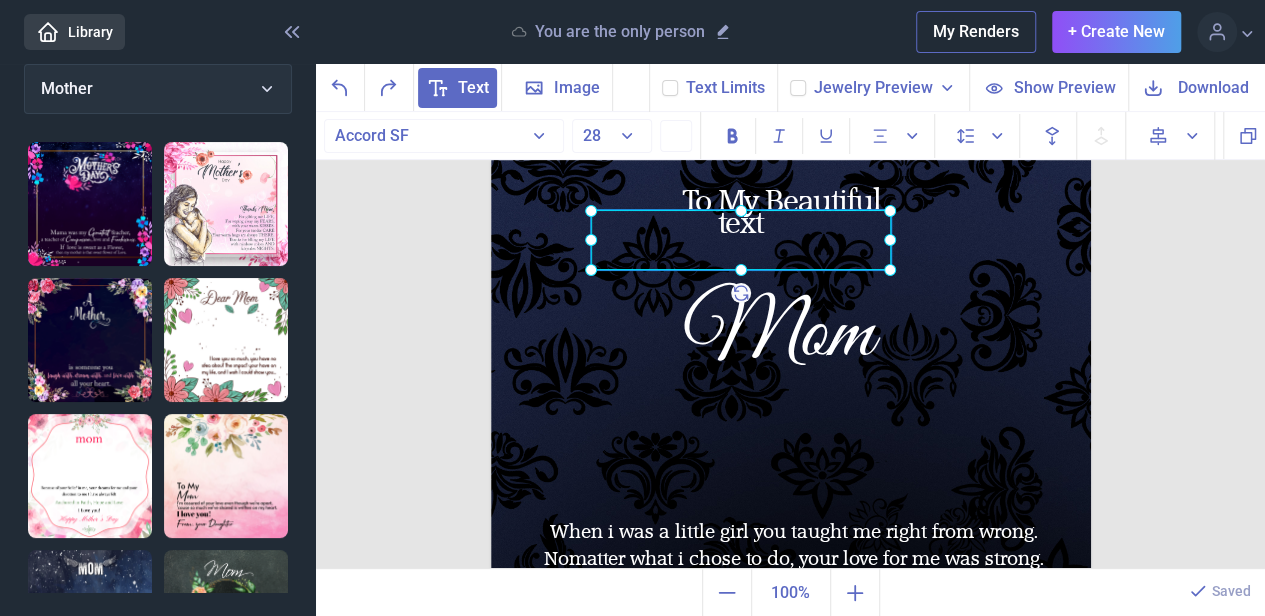 click on "text" at bounding box center (491, 160) 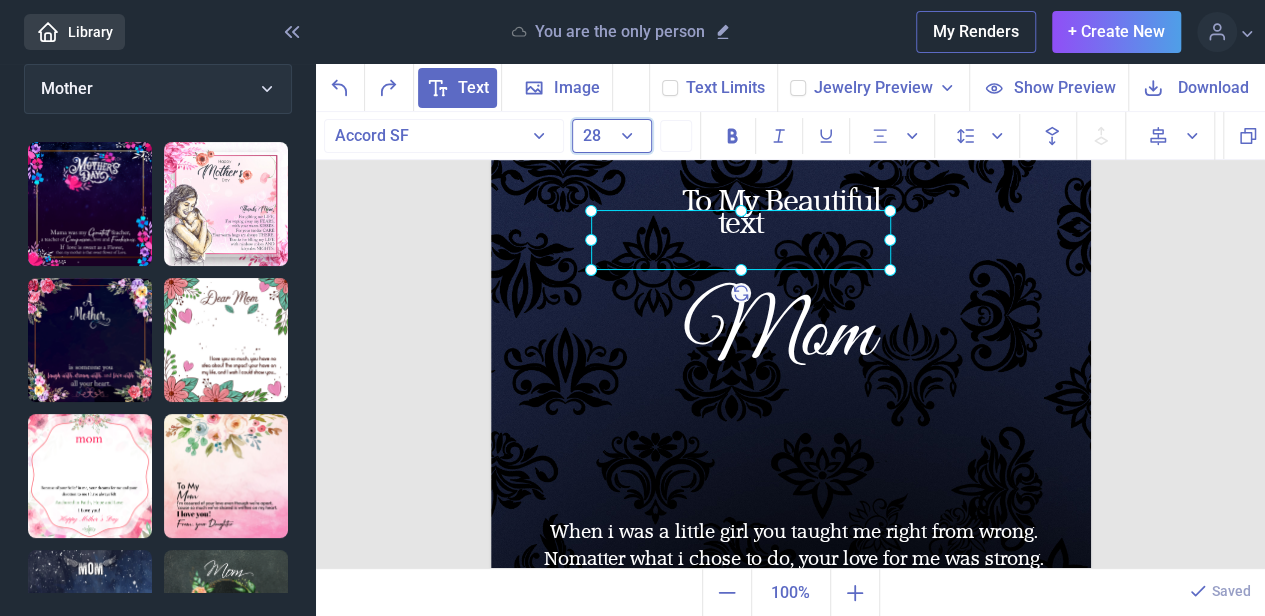 click on "28" at bounding box center [612, 136] 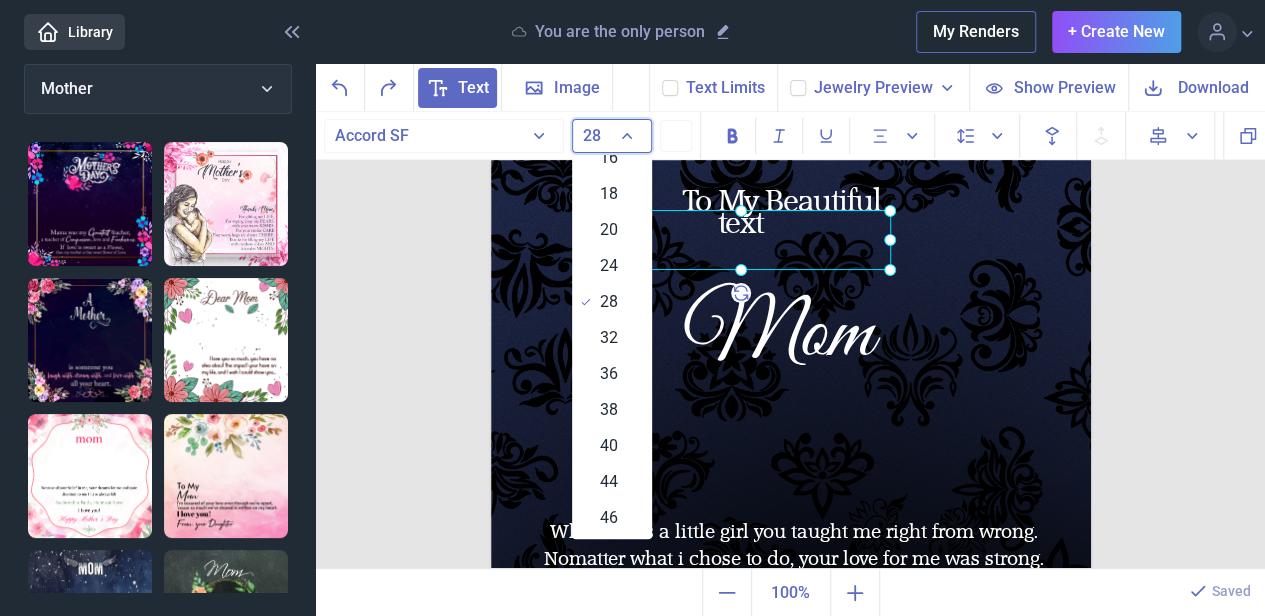 scroll, scrollTop: 191, scrollLeft: 0, axis: vertical 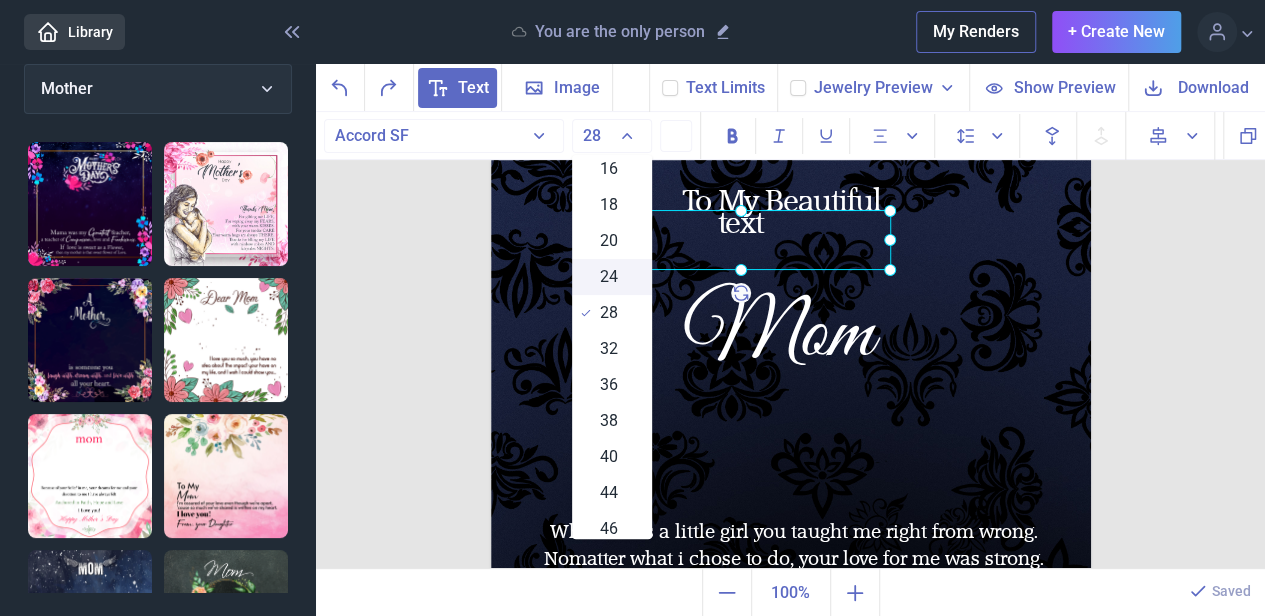 click on "24" at bounding box center (609, 277) 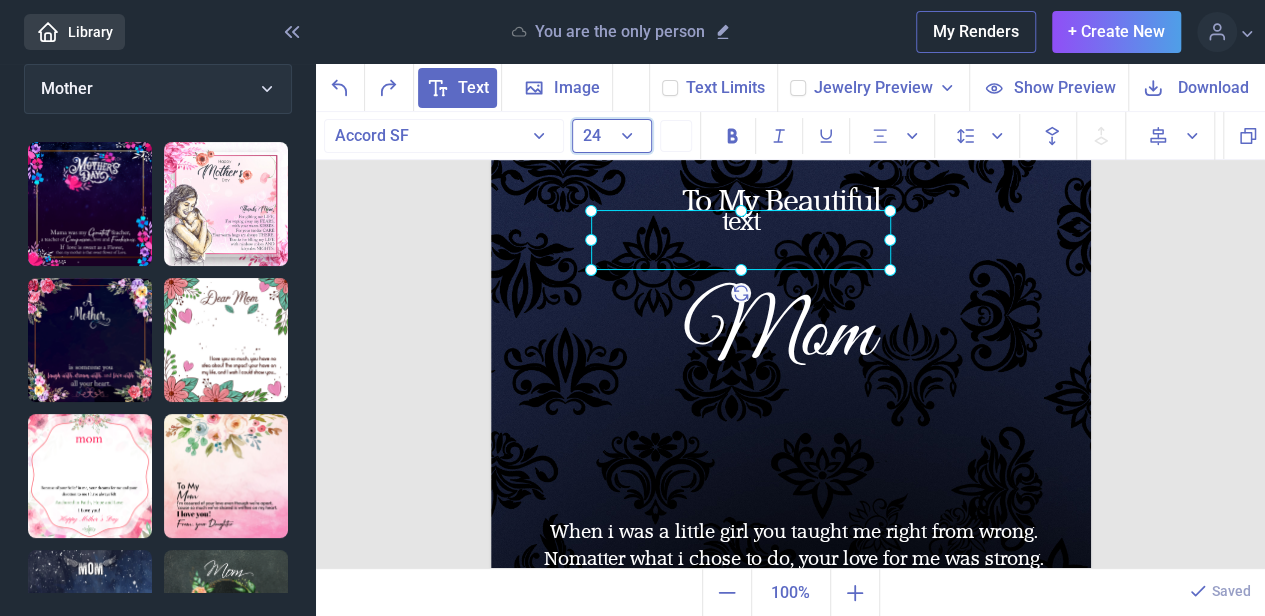 click on "24" at bounding box center (612, 136) 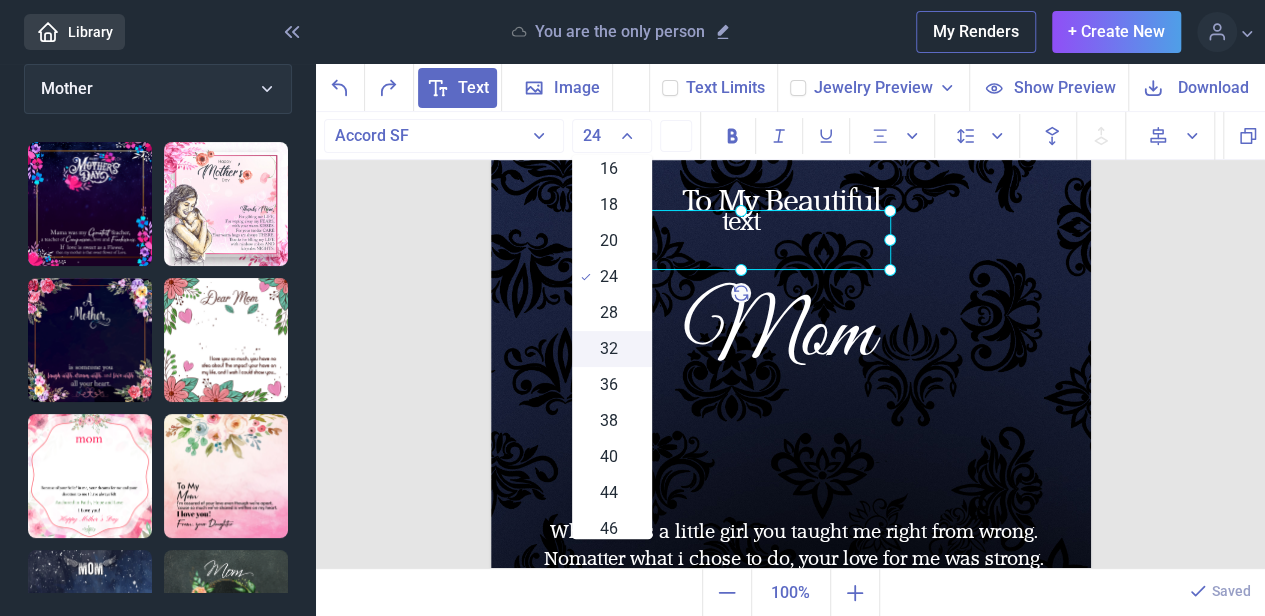click on "32" at bounding box center (609, 349) 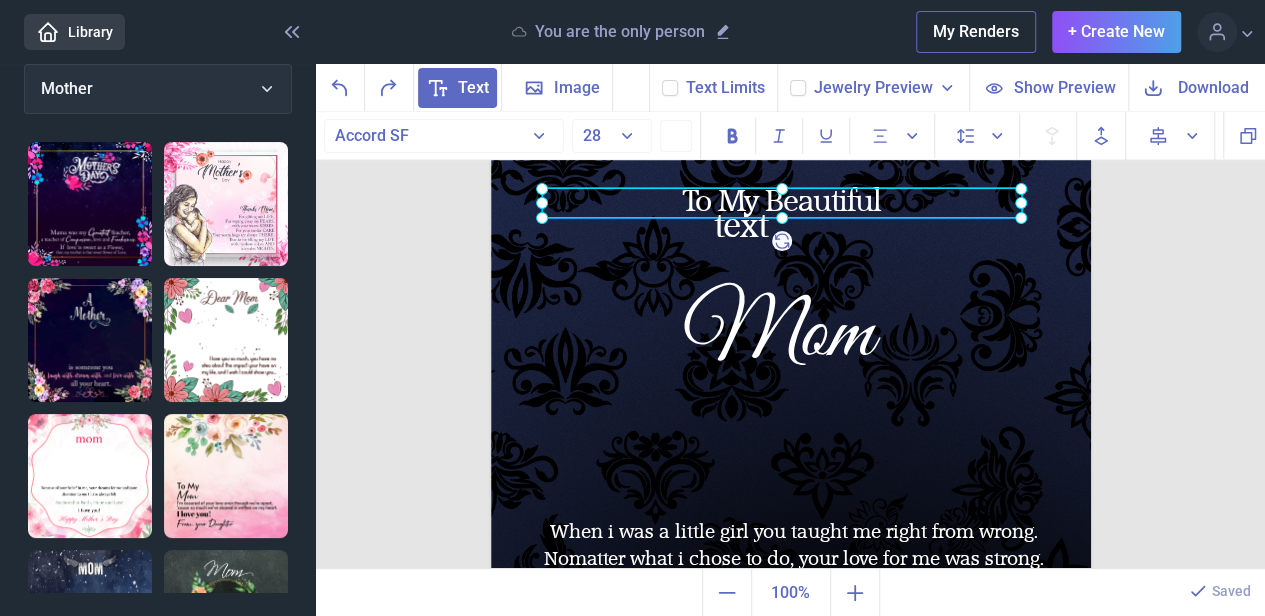 click on "To My Beautiful" at bounding box center [491, 160] 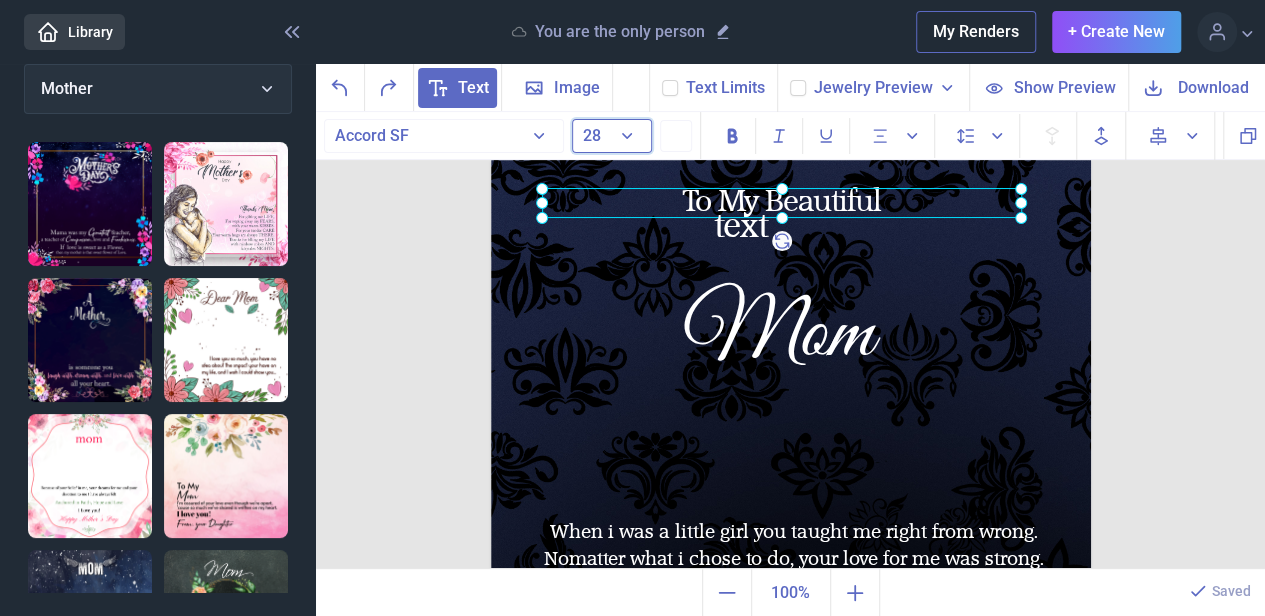 click on "28" at bounding box center [612, 136] 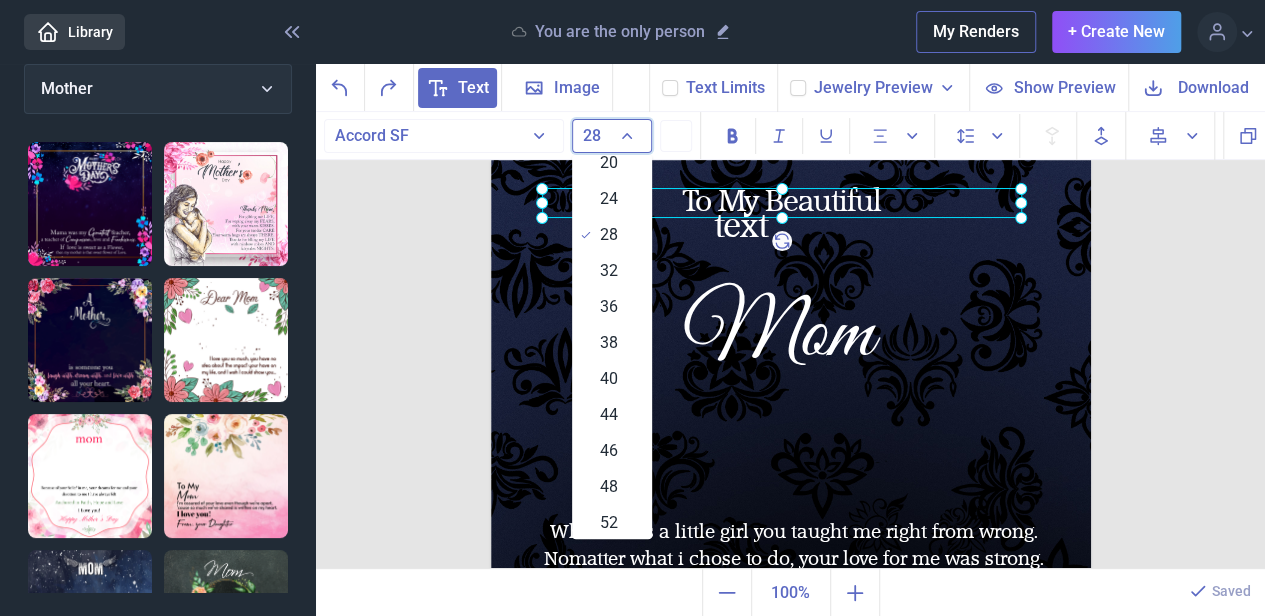 scroll, scrollTop: 316, scrollLeft: 0, axis: vertical 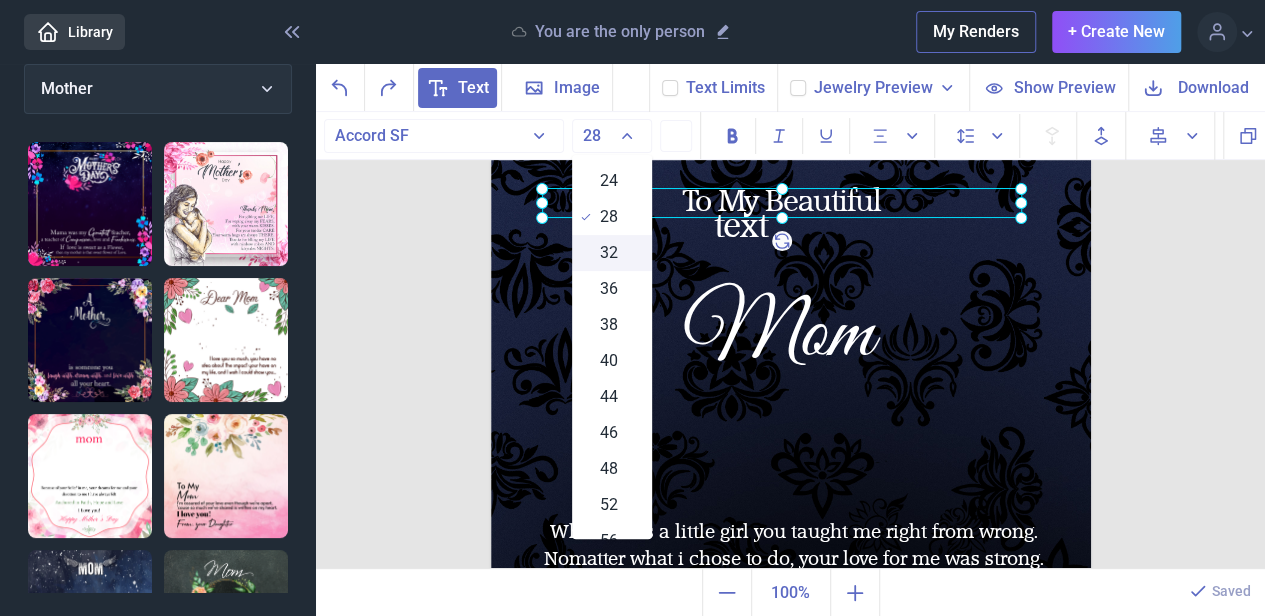 click on "32" at bounding box center [609, 253] 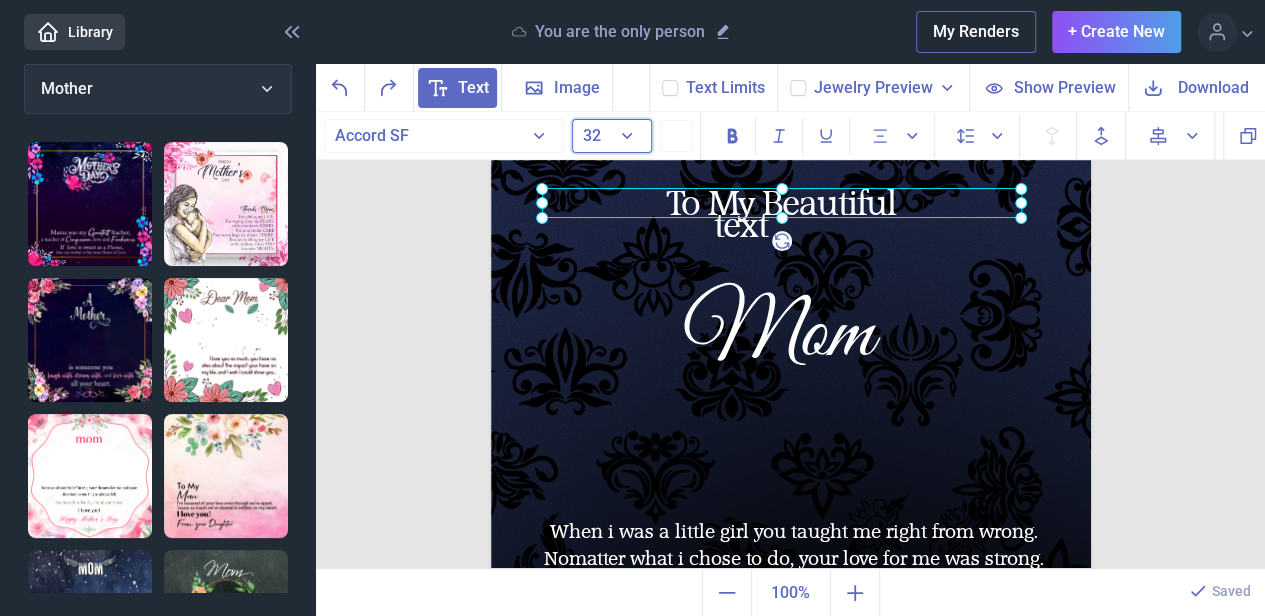 click on "32" at bounding box center [612, 136] 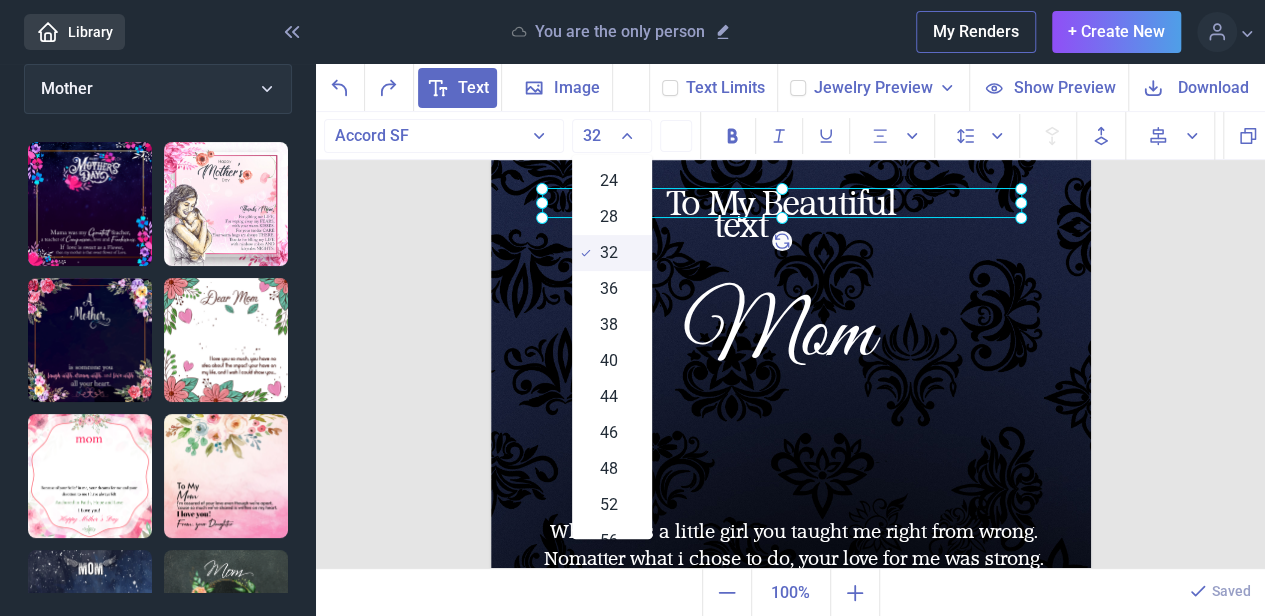 click on "32" at bounding box center (612, 253) 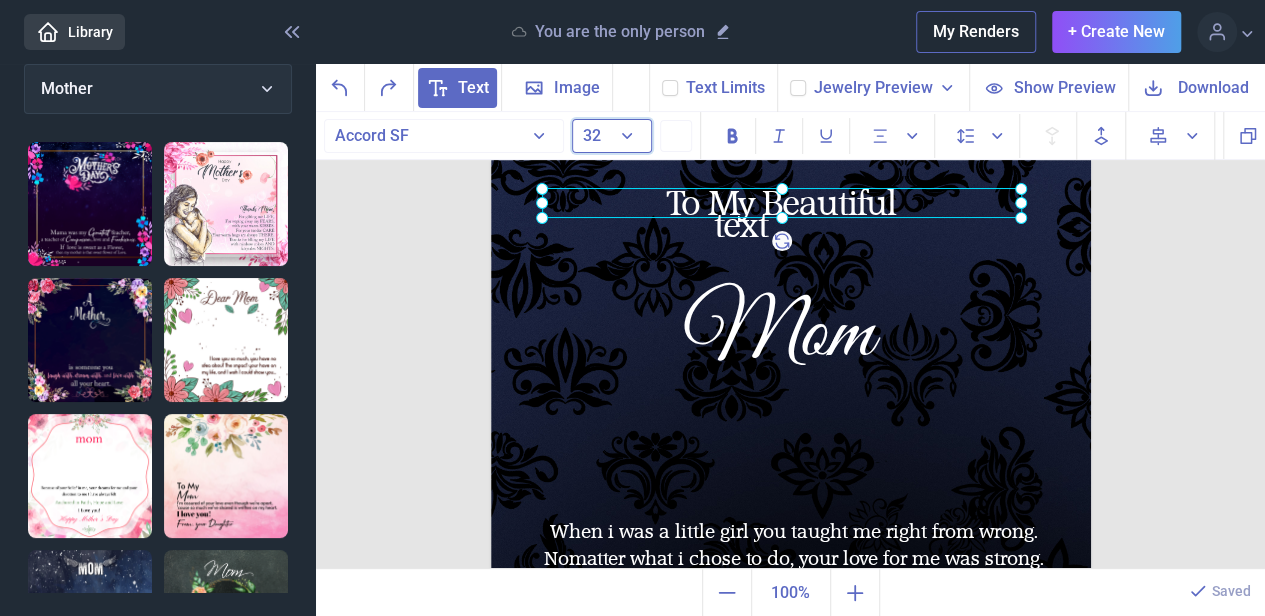 click on "32" at bounding box center [612, 136] 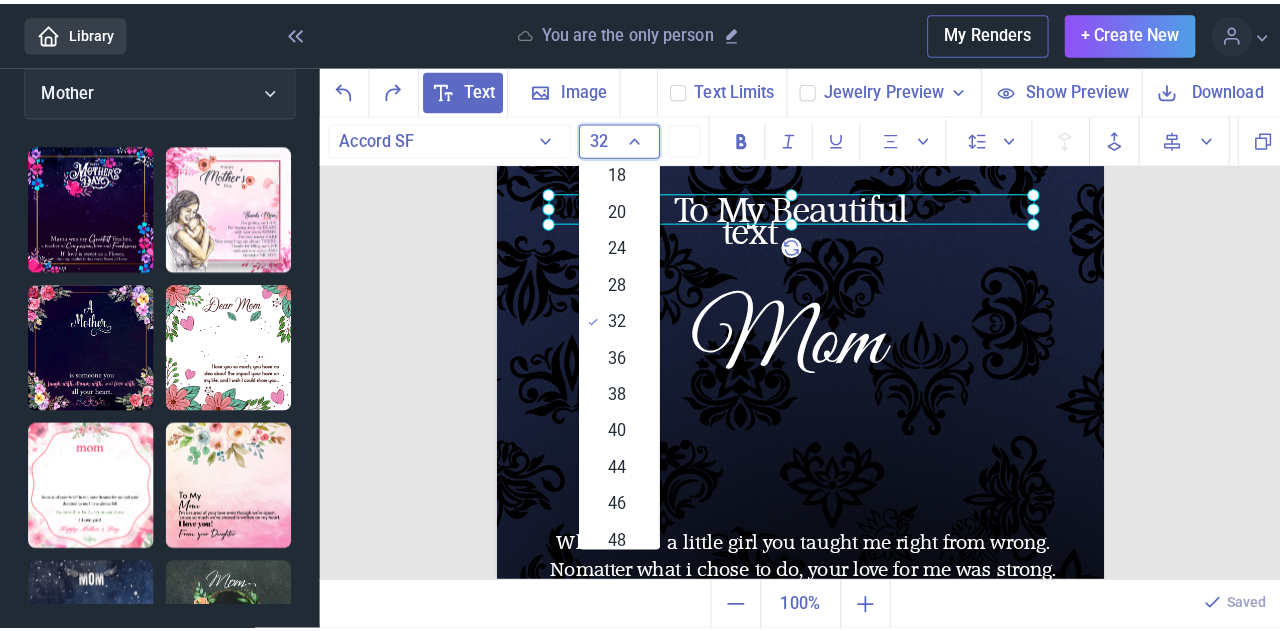 scroll, scrollTop: 262, scrollLeft: 0, axis: vertical 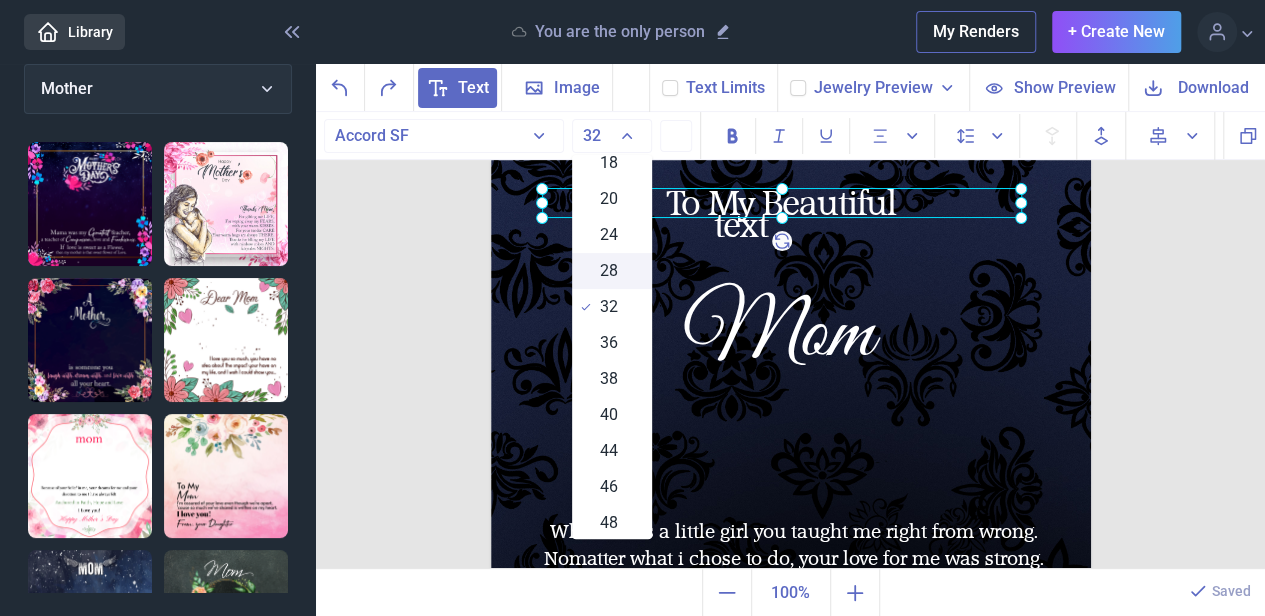 click on "28" at bounding box center [609, 271] 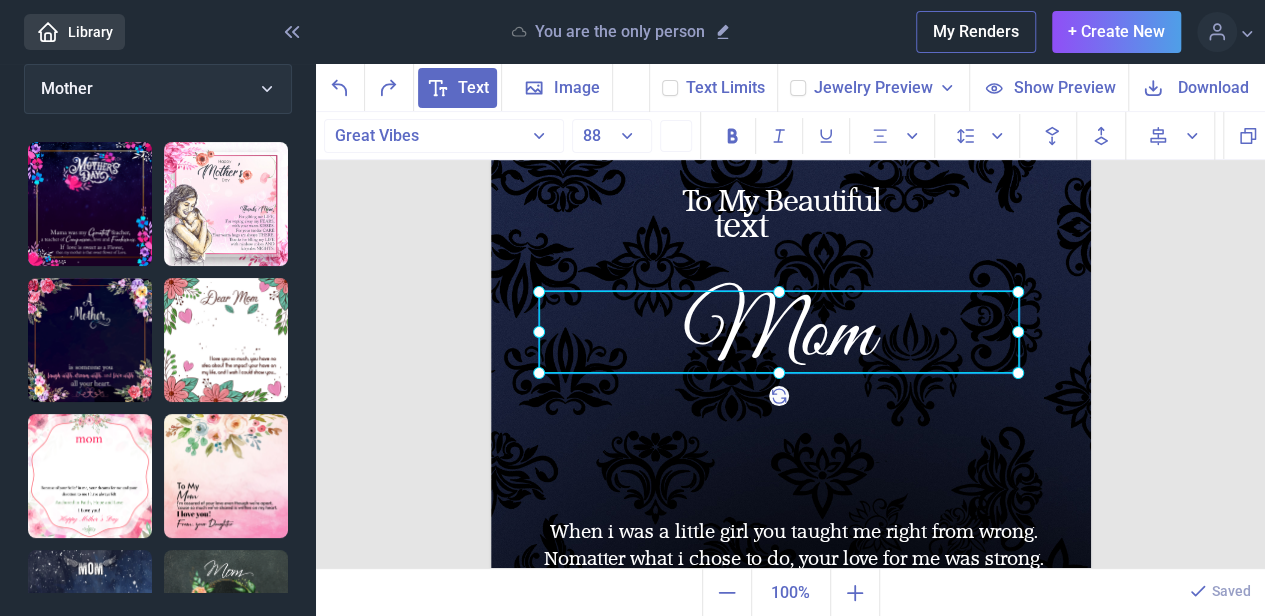 click on "Mom" at bounding box center (491, 160) 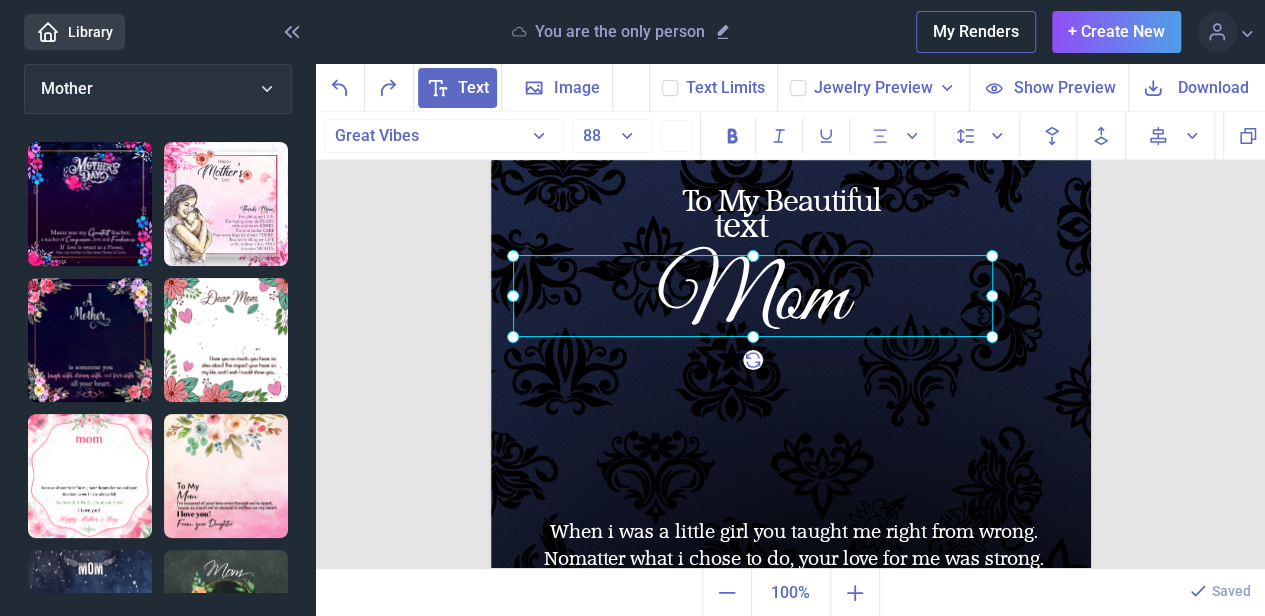 drag, startPoint x: 926, startPoint y: 299, endPoint x: 900, endPoint y: 263, distance: 44.407207 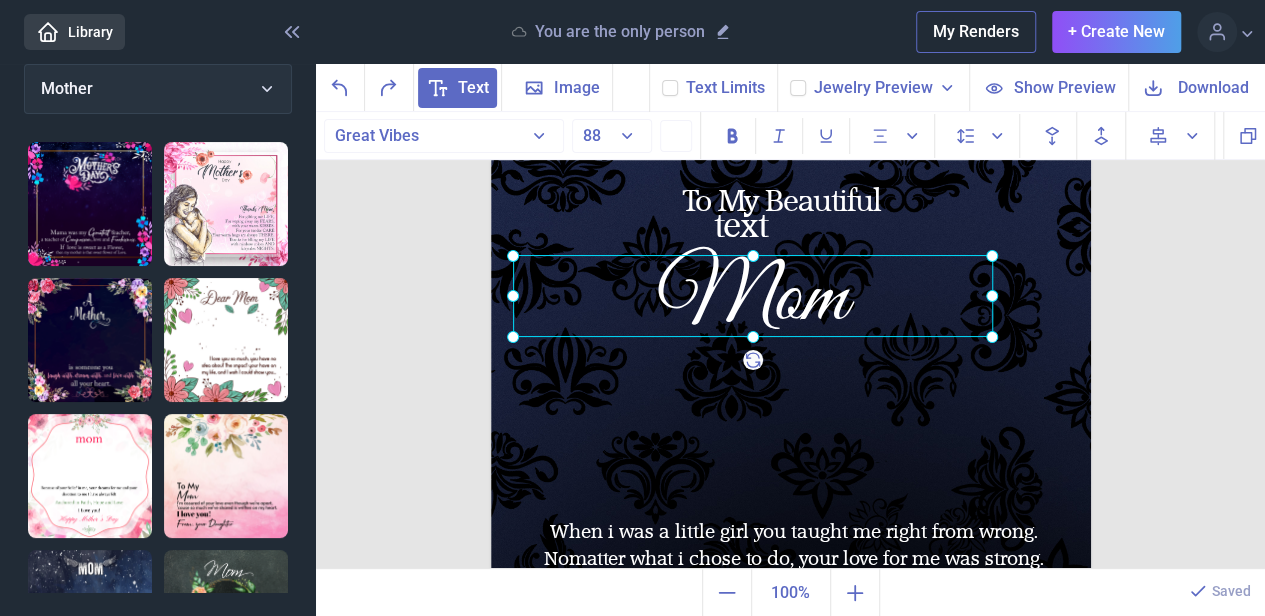 click at bounding box center [753, 296] 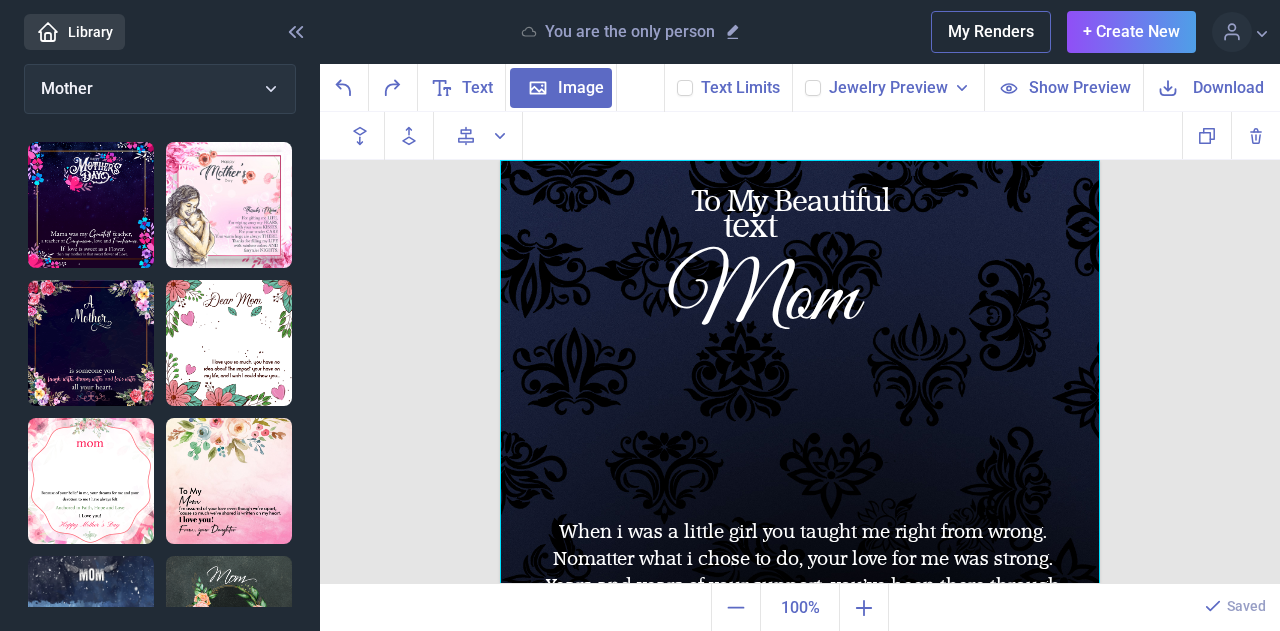 click 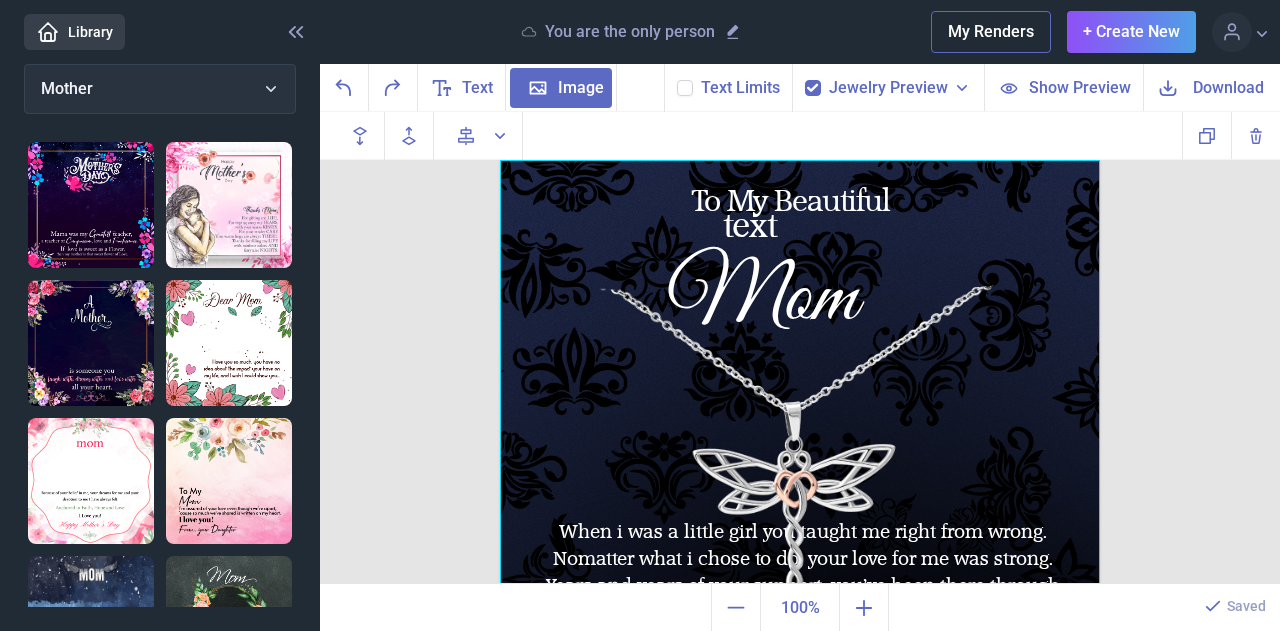 click 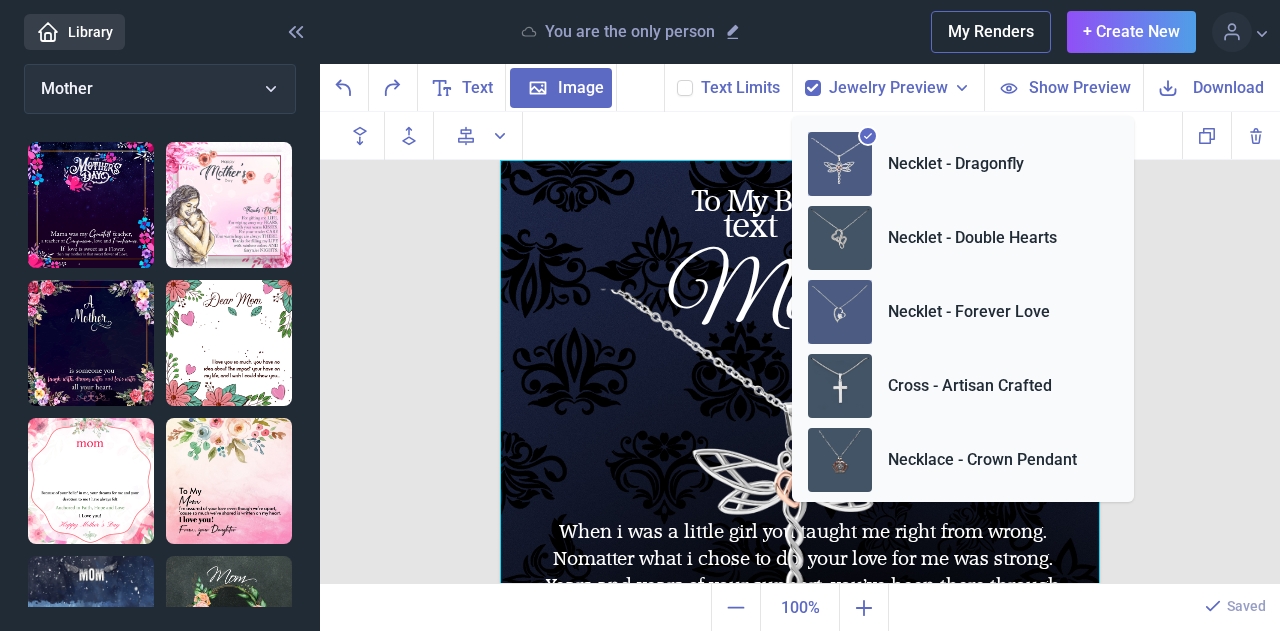 click at bounding box center (840, 312) 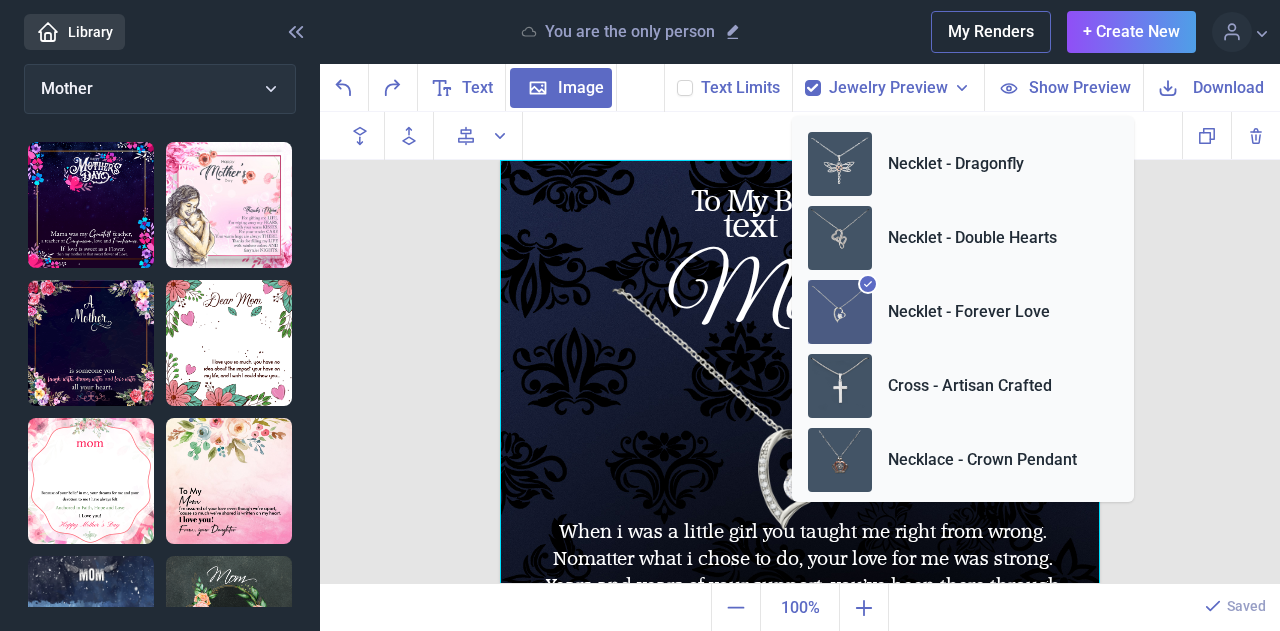 click on "Roboto
Abril Fatface
ACaslonPro
Accidental Presidency
Accord SF
Addison West Drop
Aero Matics
Afterschool Festival
Agnetha
akaPosse
Akserant Display Clean
Alata
Aleo
Alex Brush
Alice Regular
Alpaca Scarlett
Alte Haas Grotesk
Alumatica
Anton
AraAlBayan Regular
Arastin Script
Amarillo
Ananda
Angelface
Andalusia
Antalya
Anthem Regular
Ants Valley
Arctic
AvantGarde Demi" at bounding box center (800, 136) 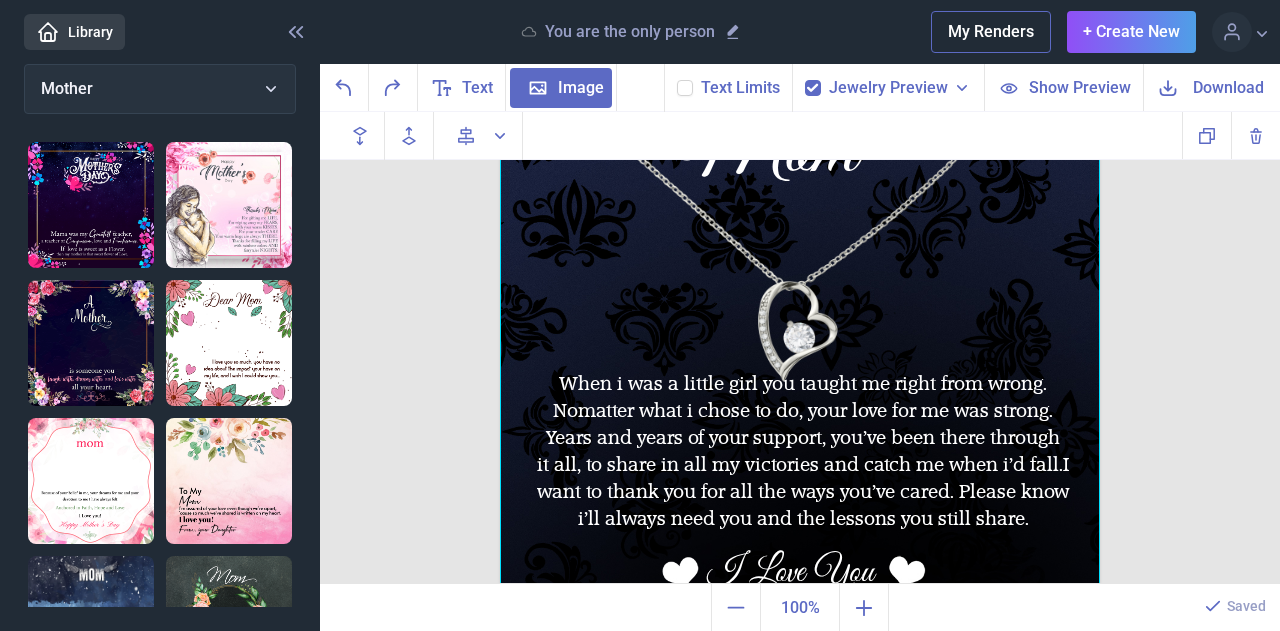 scroll, scrollTop: 172, scrollLeft: 0, axis: vertical 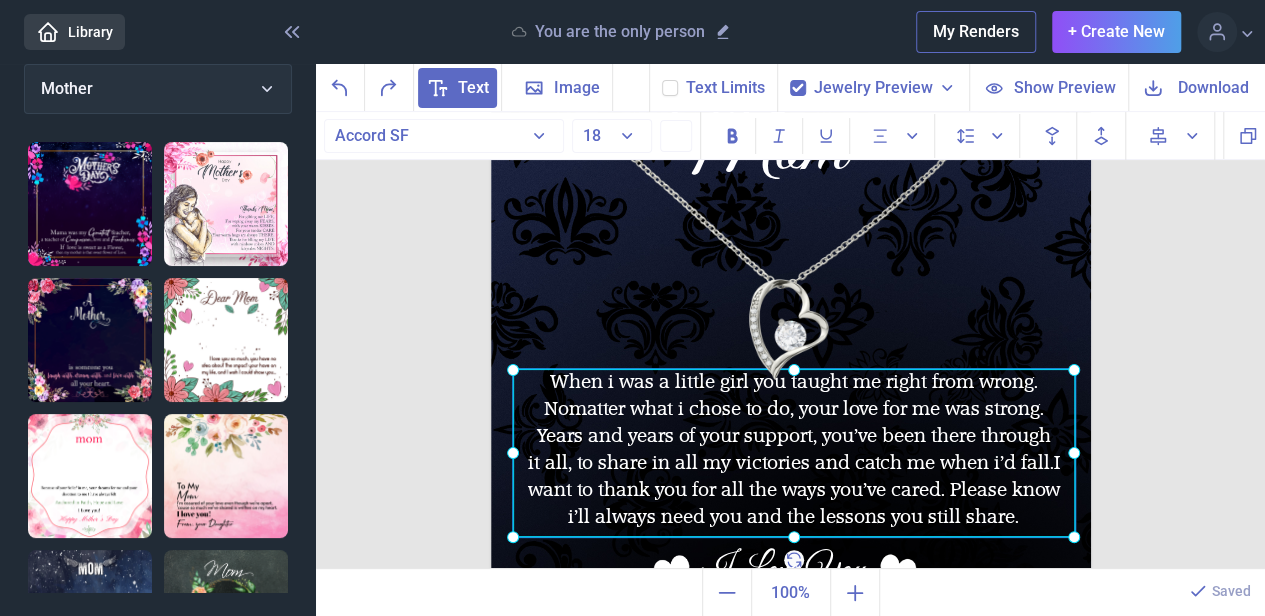 click on "When i was a little girl you taught me right from wrong. No  matter what i chose to do, your love for me was strong. Years and years of your support, you’ve been there through it all, to share in all my victories and catch me when i’d fall.I want to thank you for all the ways you’ve cared. Please know i’ll always need you and the lessons you still share." at bounding box center (491, 10) 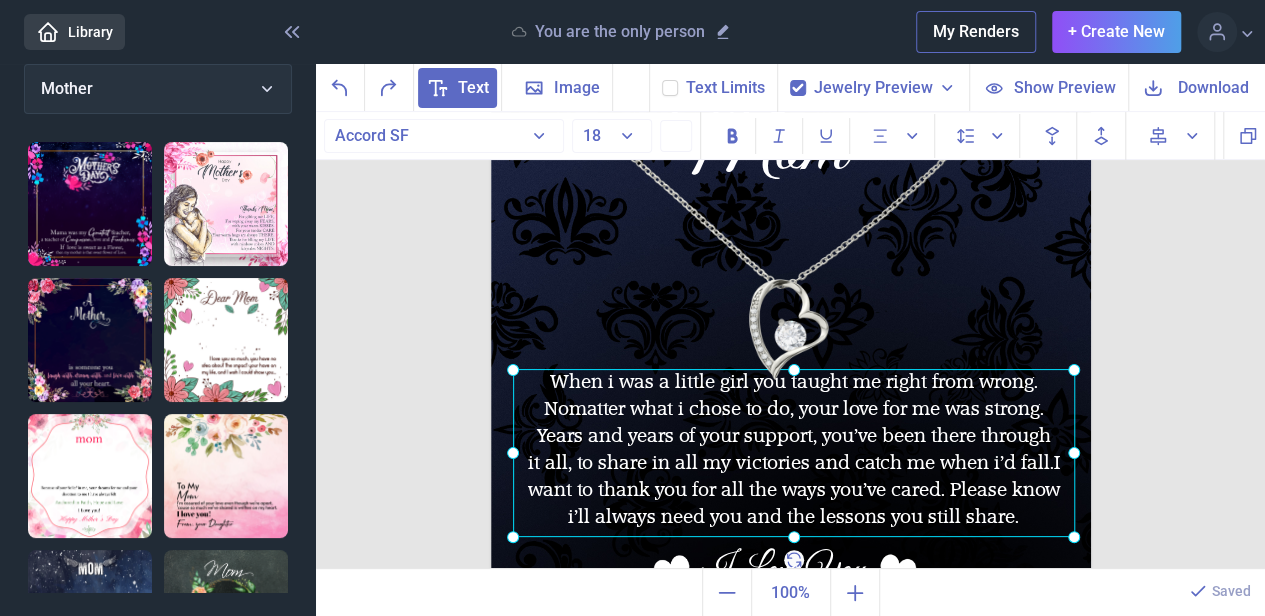 click at bounding box center [794, 453] 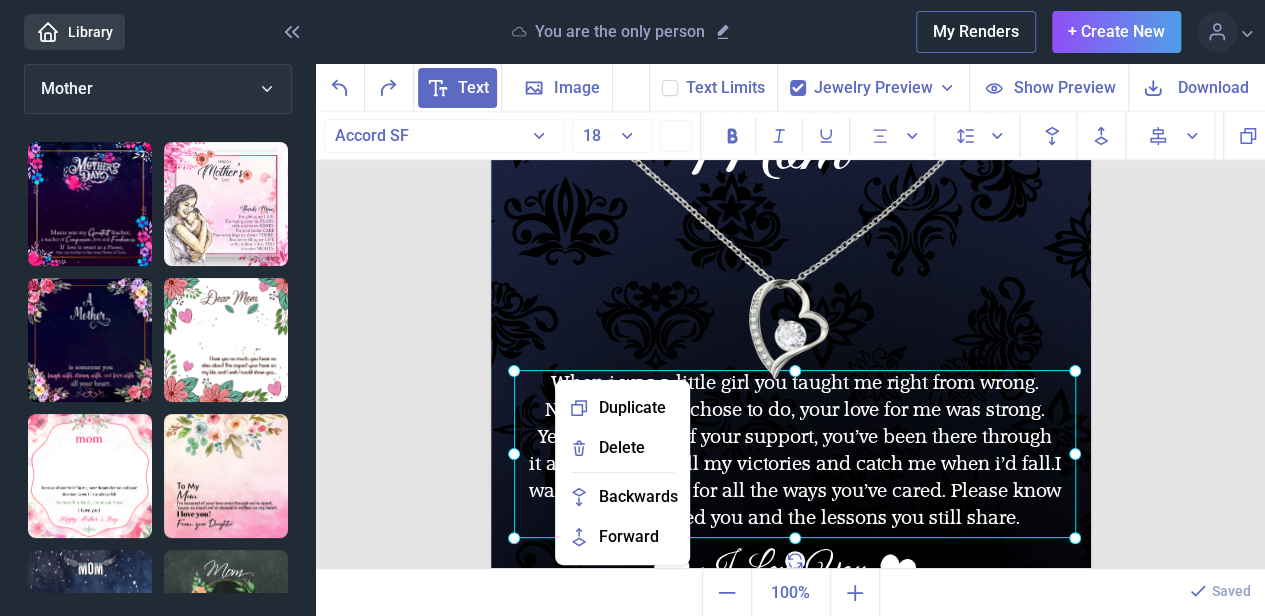 click at bounding box center (791, 310) 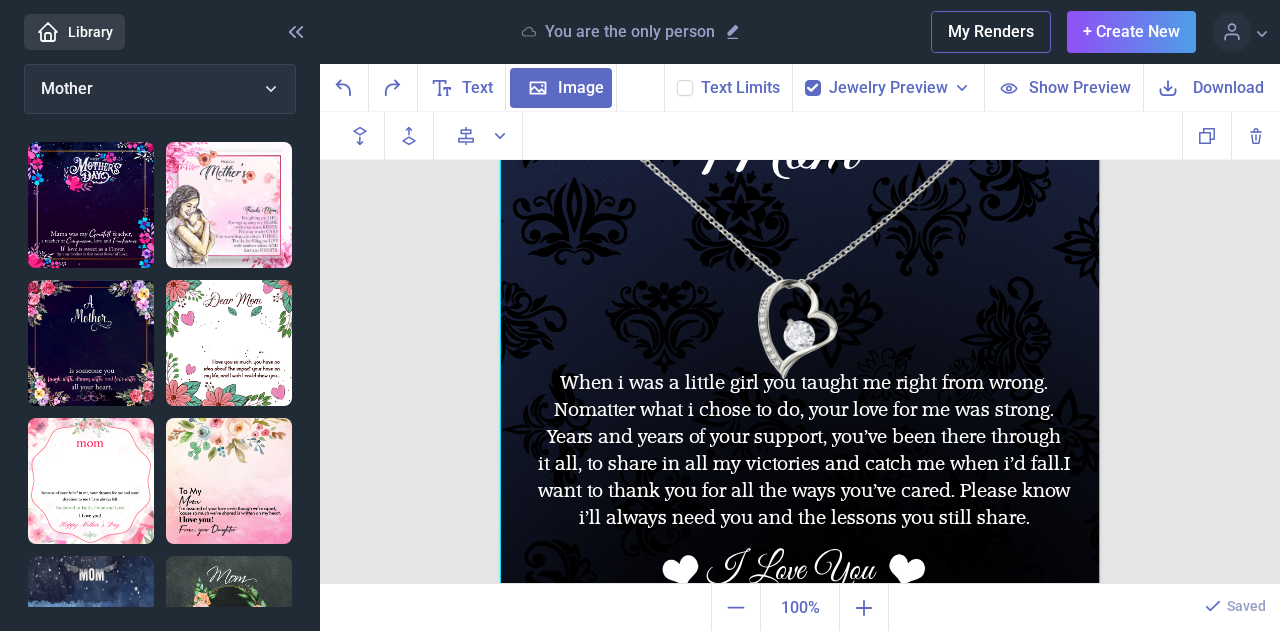 click 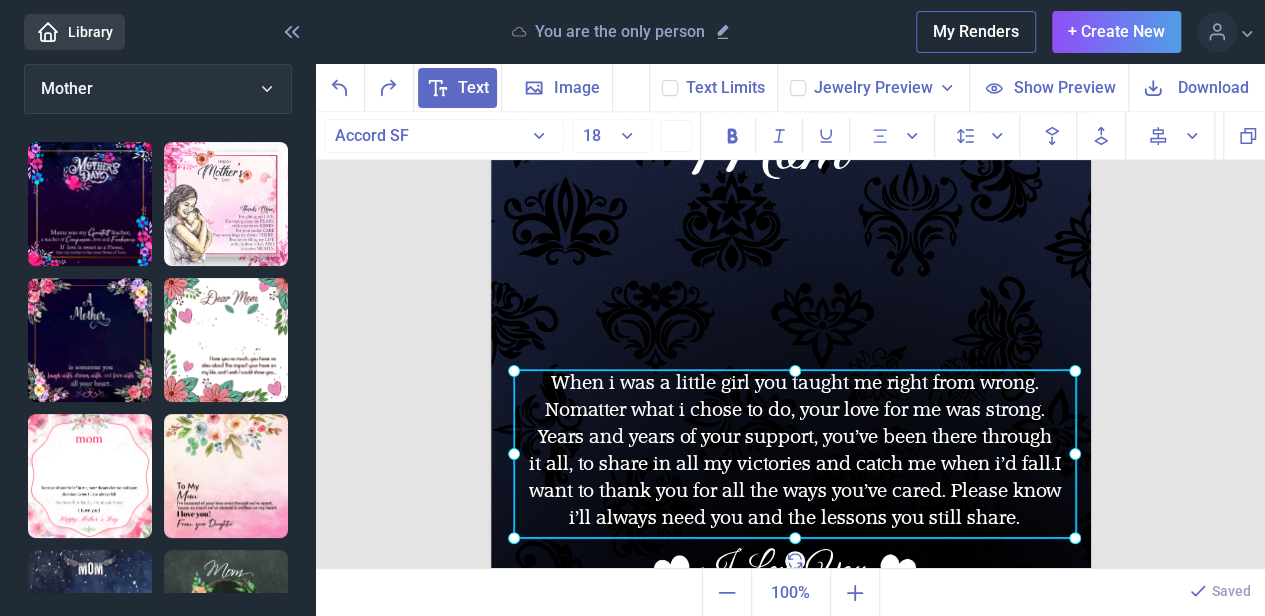 click on "When i was a little girl you taught me right from wrong. No  matter what i chose to do, your love for me was strong. Years and years of your support, you’ve been there through it all, to share in all my victories and catch me when i’d fall.I want to thank you for all the ways you’ve cared. Please know i’ll always need you and the lessons you still share." at bounding box center [491, 10] 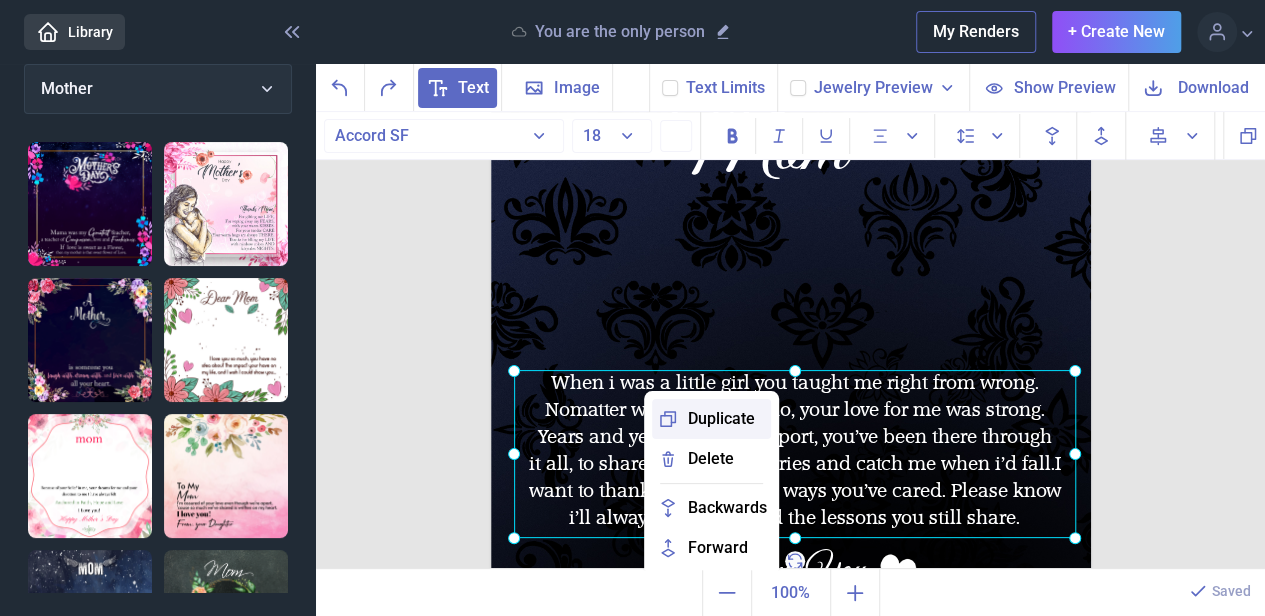 click on "Duplicate" at bounding box center [711, 419] 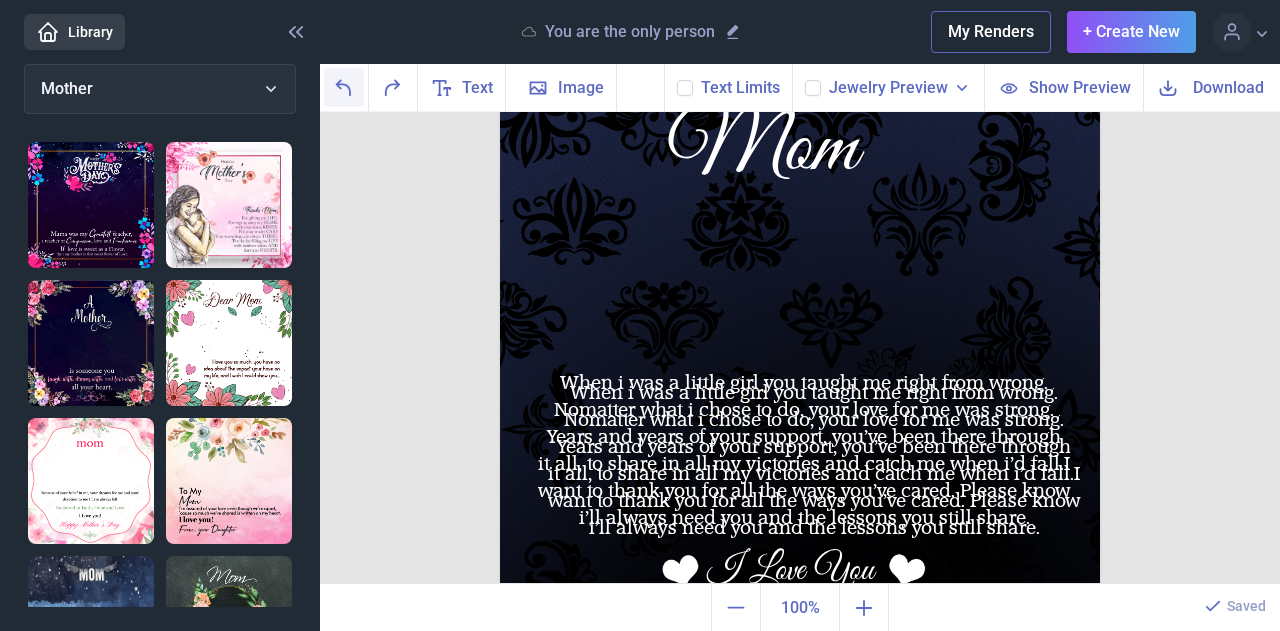 click 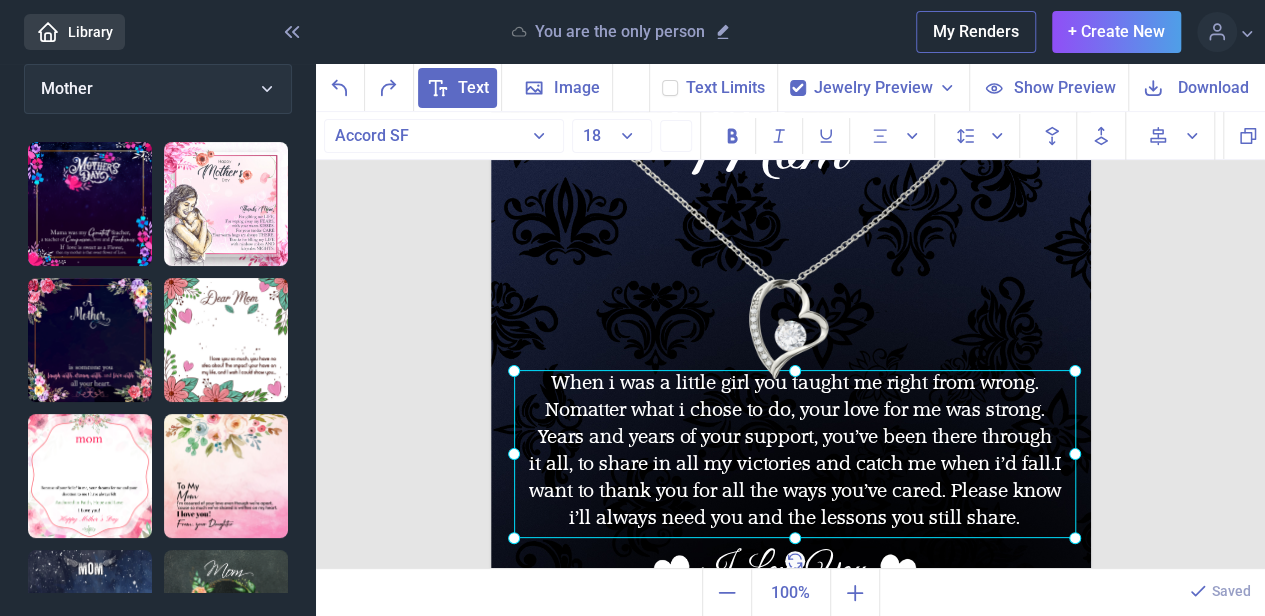 click 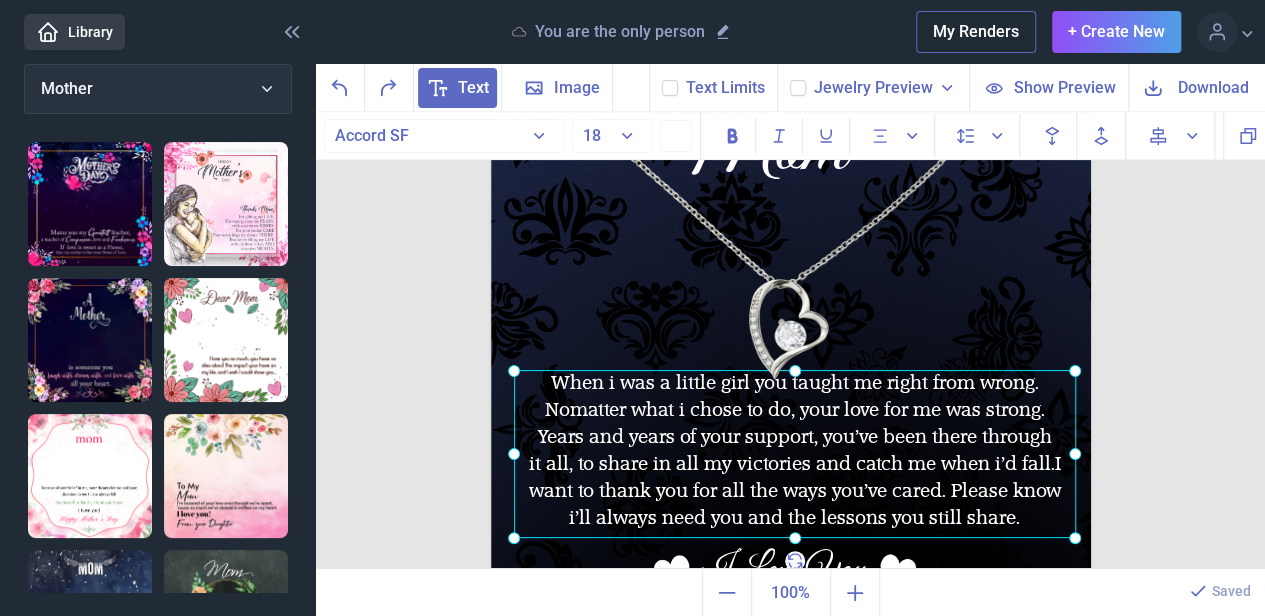 checkbox on "false" 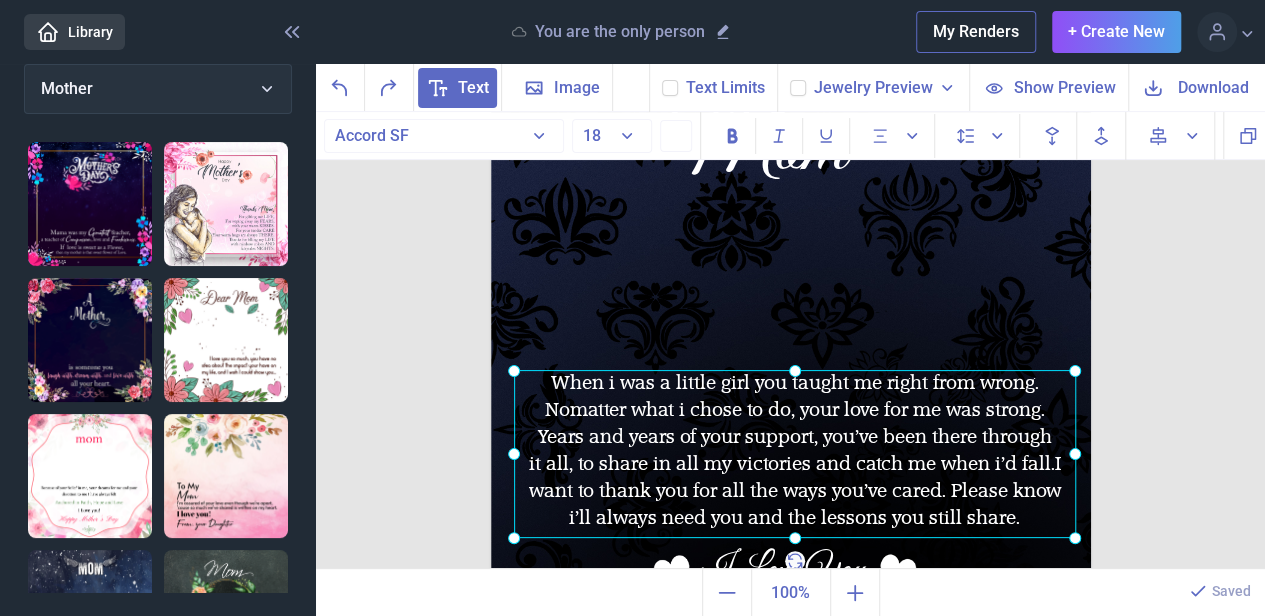 click 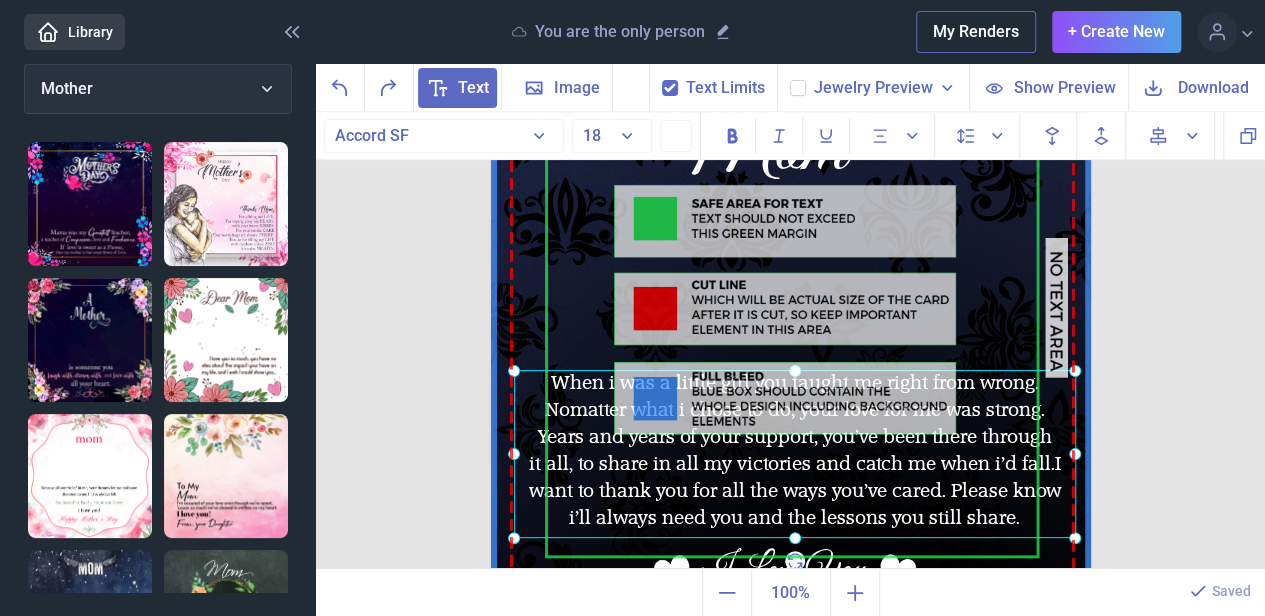 click 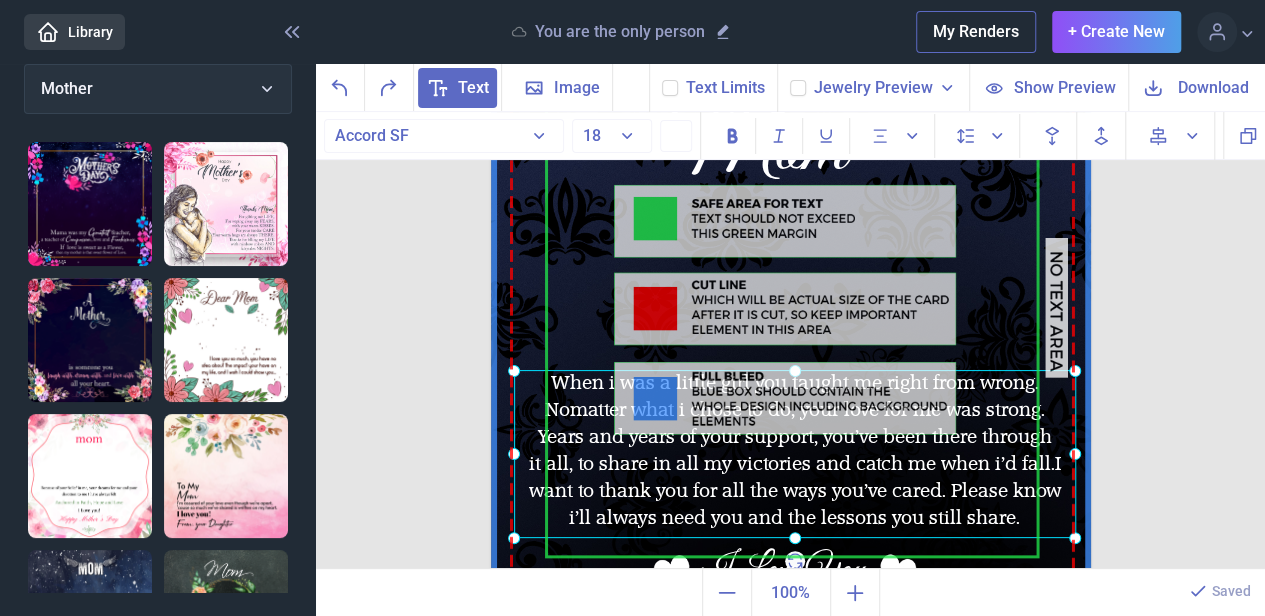checkbox on "false" 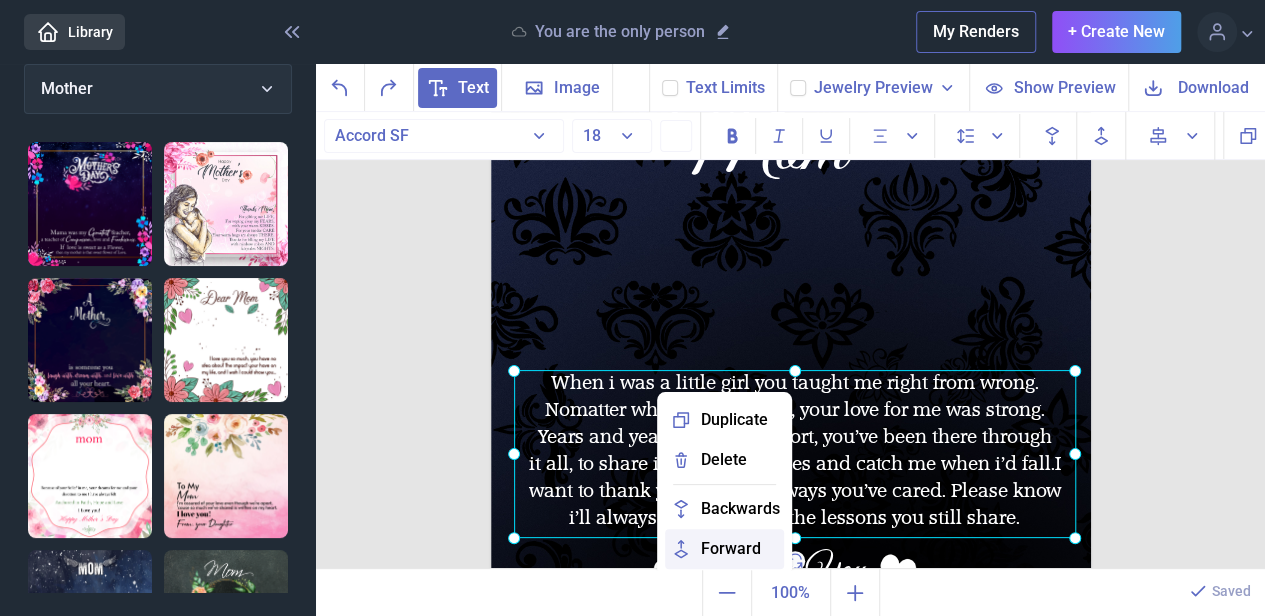 click on "Forward" at bounding box center [731, 549] 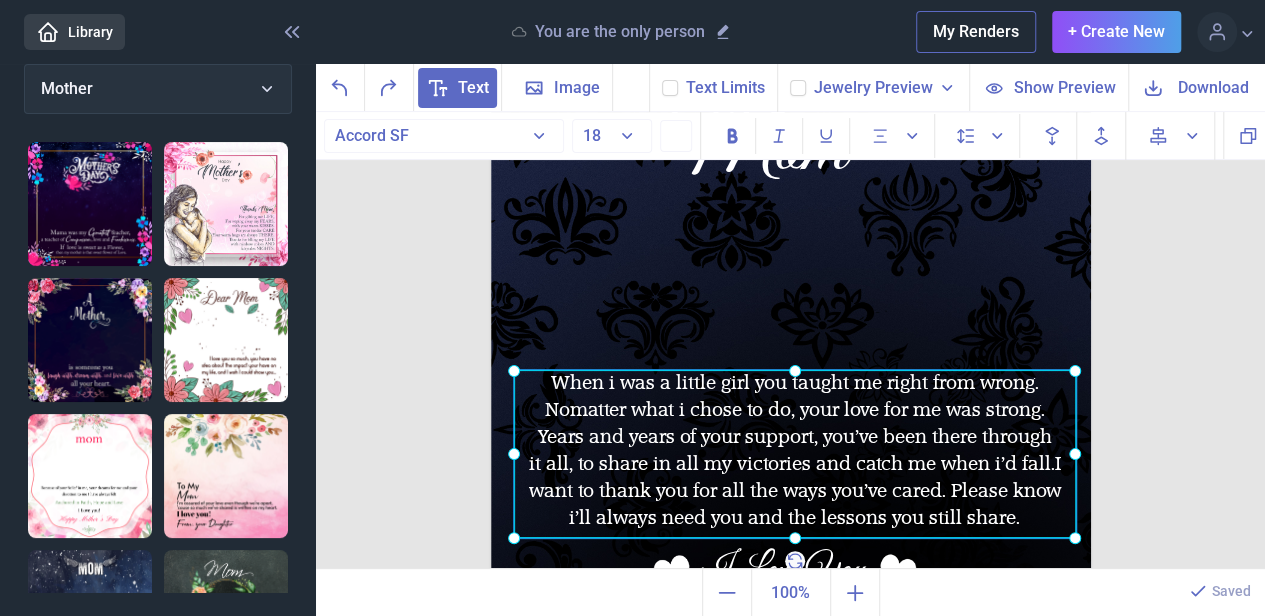 click on "When i was a little girl you taught me right from wrong. No  matter what i chose to do, your love for me was strong. Years and years of your support, you’ve been there through it all, to share in all my victories and catch me when i’d fall.I want to thank you for all the ways you’ve cared. Please know i’ll always need you and the lessons you still share." at bounding box center (491, 10) 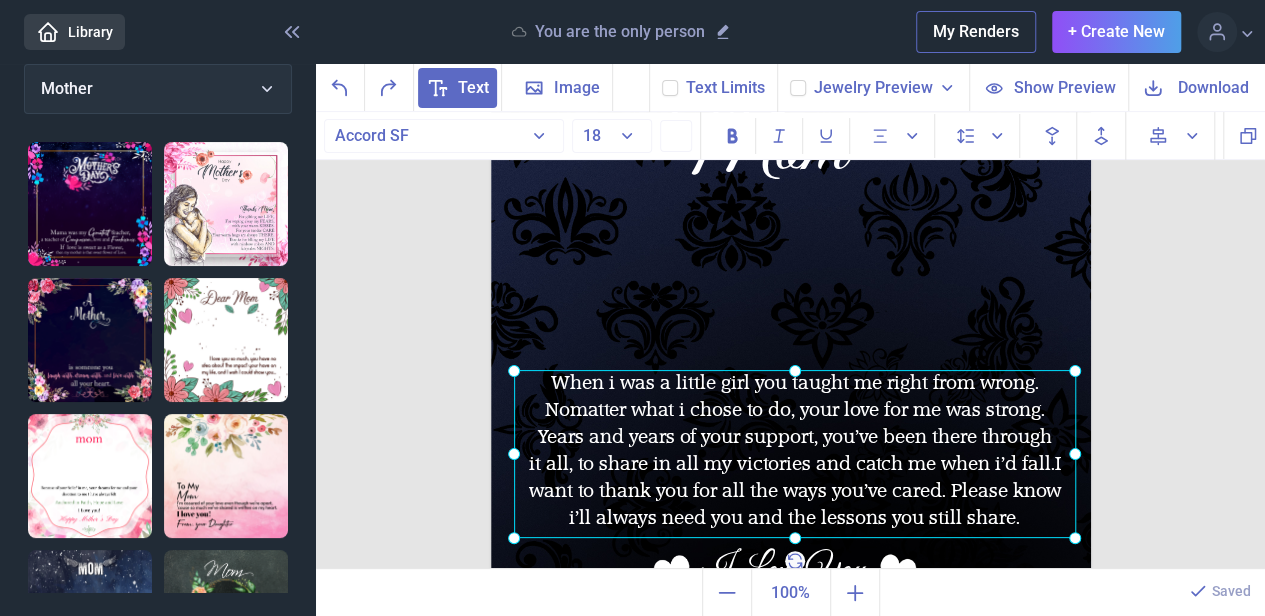 click at bounding box center (795, 454) 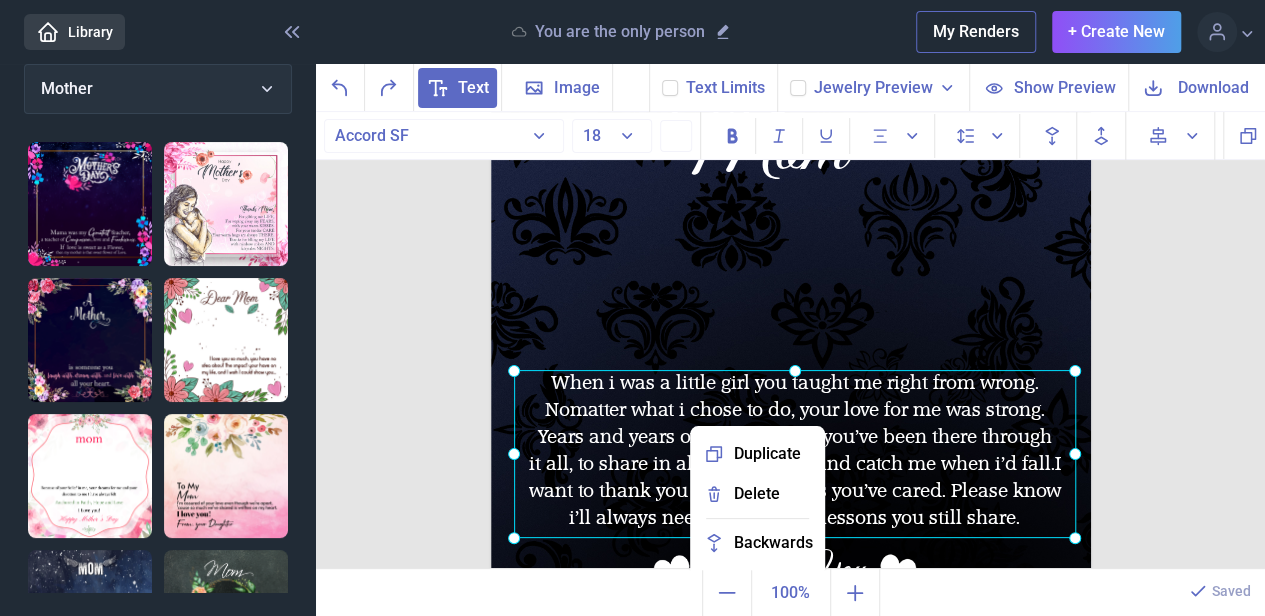 click at bounding box center (795, 454) 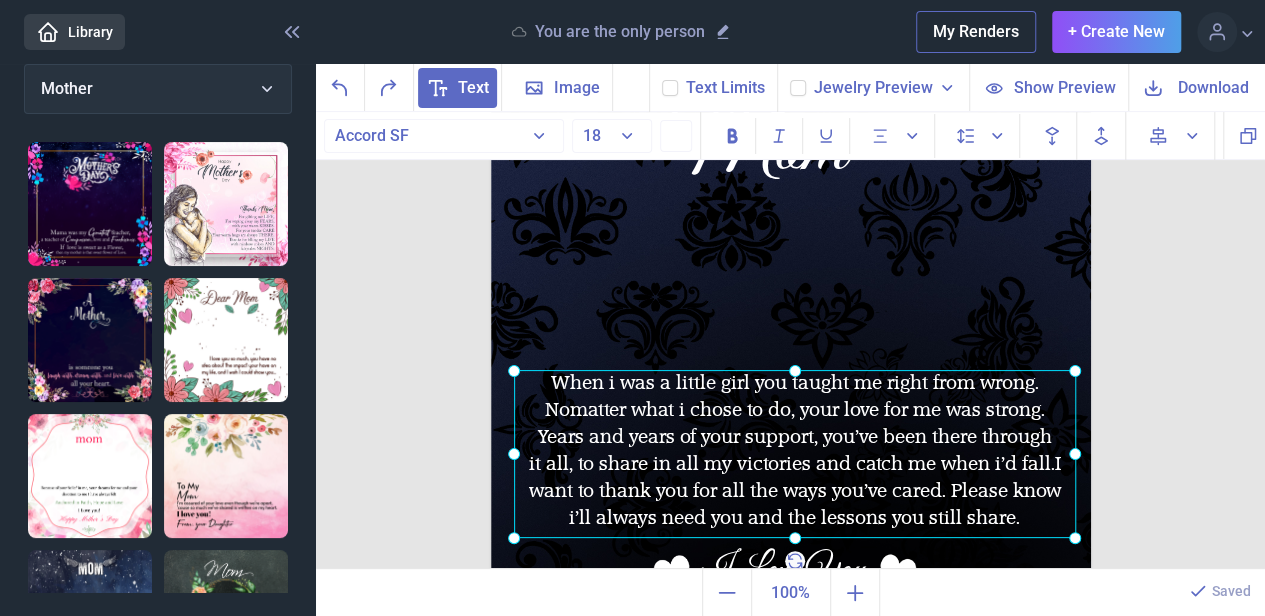 click at bounding box center (791, 310) 